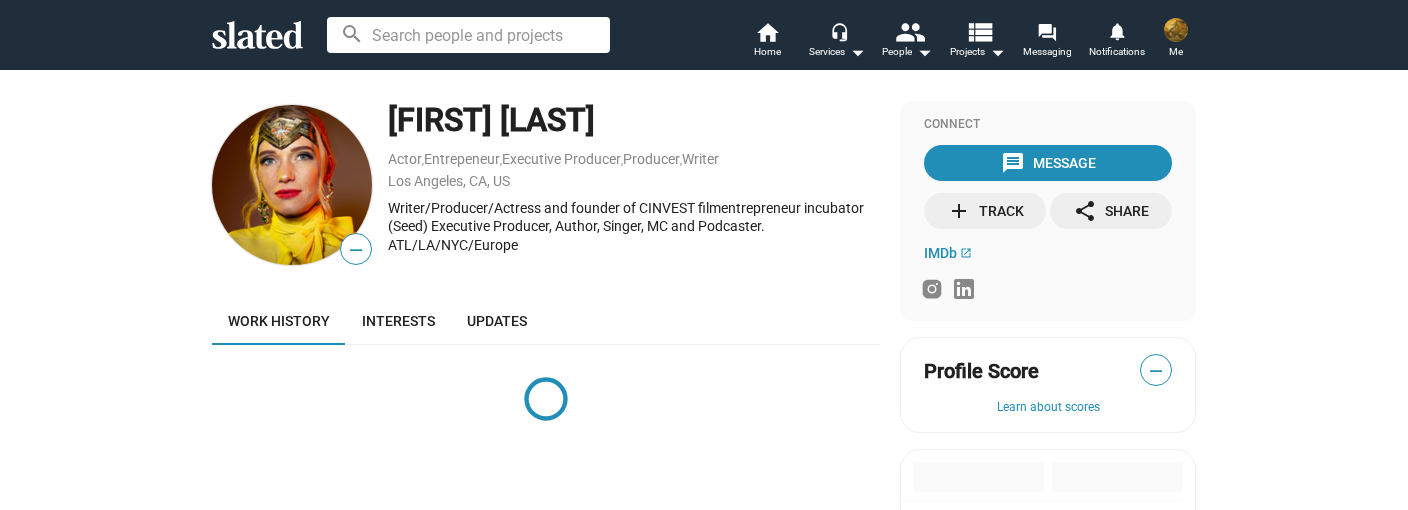 scroll, scrollTop: 0, scrollLeft: 0, axis: both 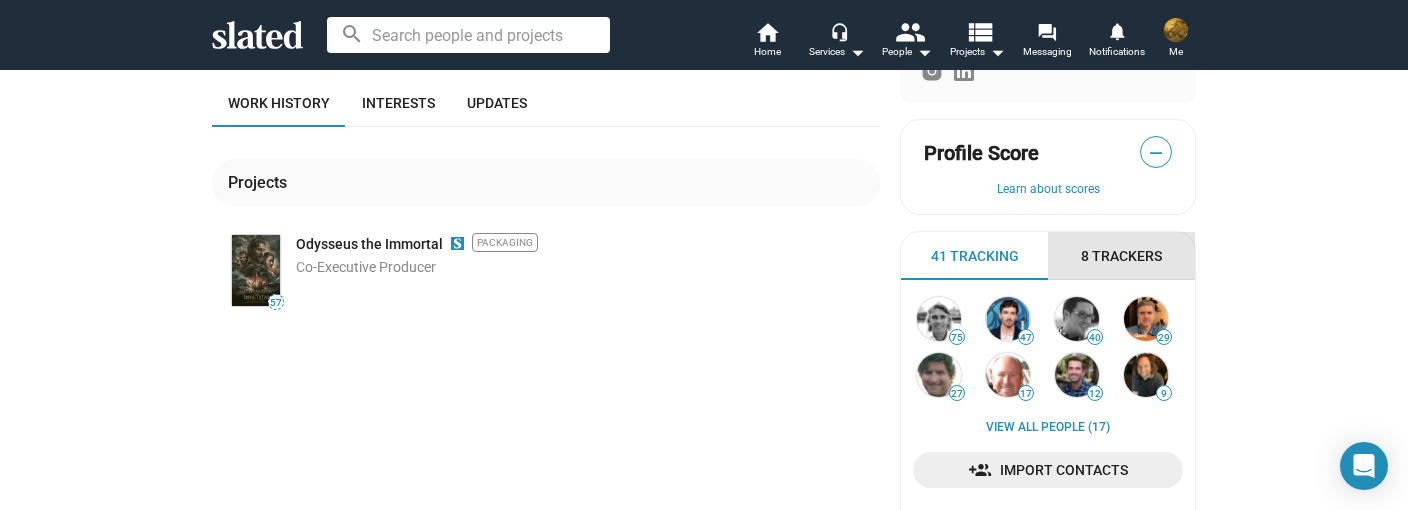 click on "8 Trackers" at bounding box center [1121, 256] 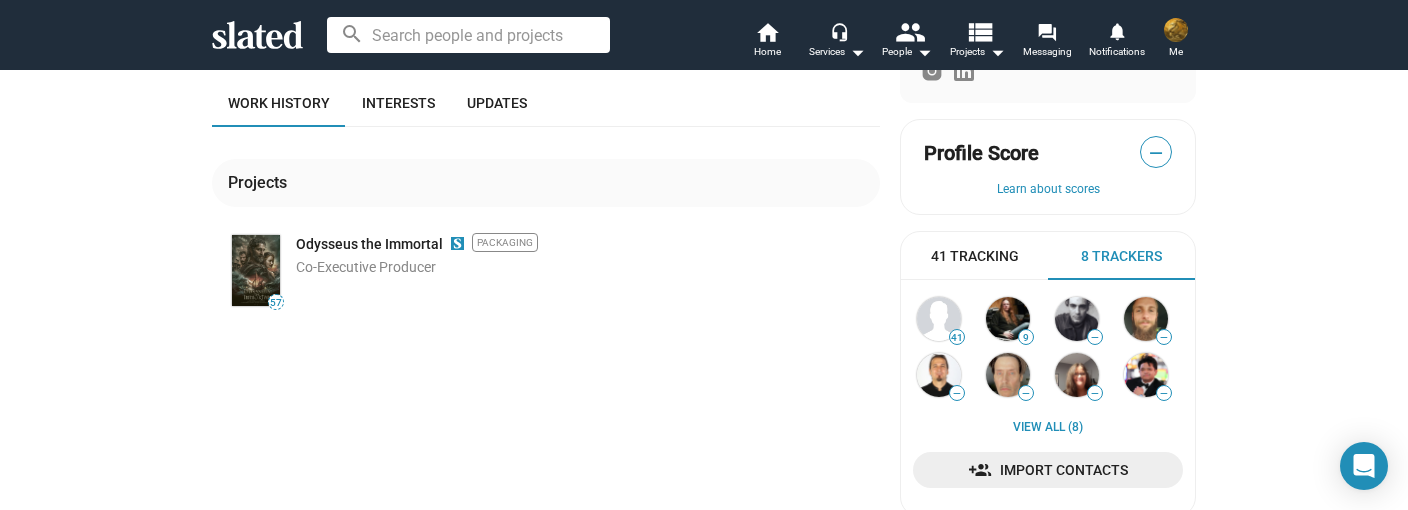 click on "41 Tracking" at bounding box center [975, 256] 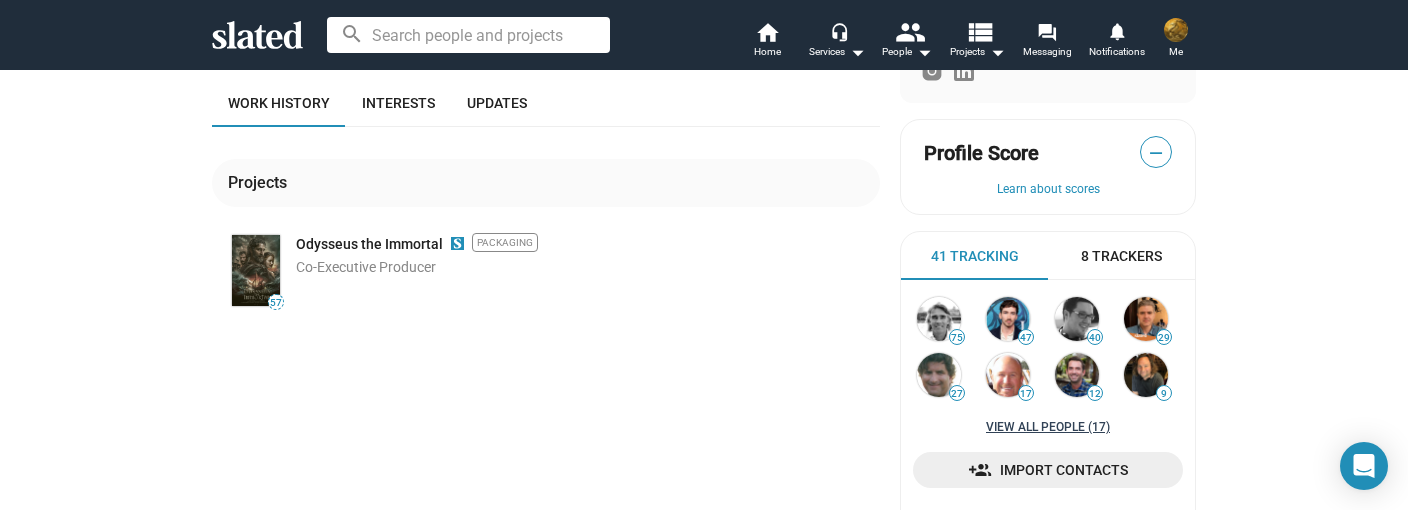 click on "View all People (17)" at bounding box center (1048, 428) 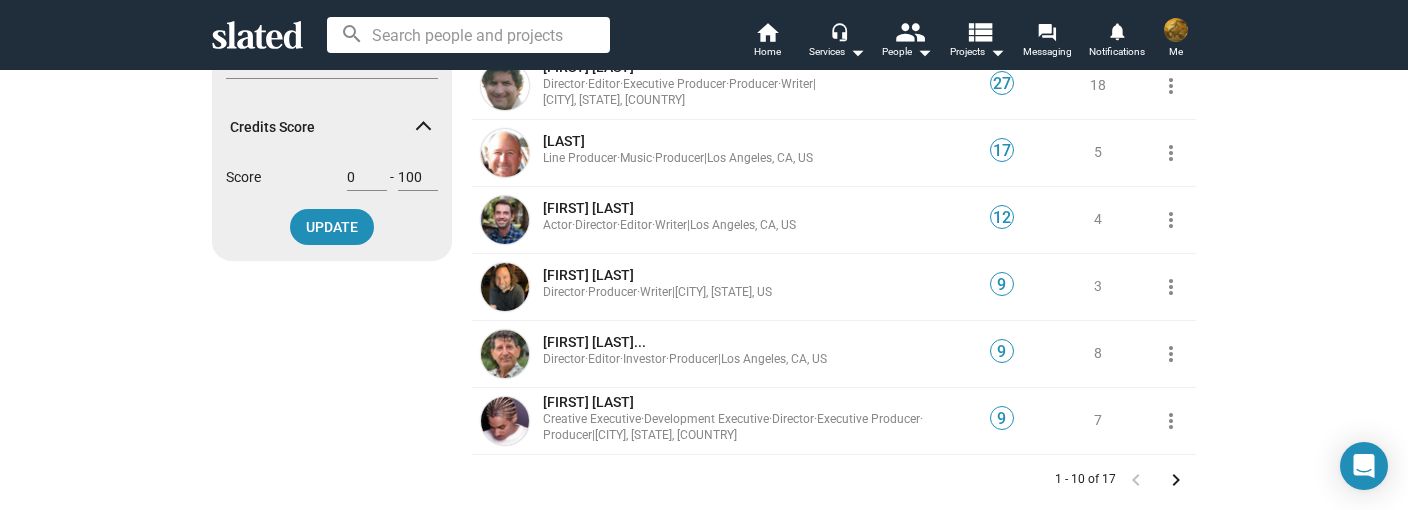 scroll, scrollTop: 508, scrollLeft: 0, axis: vertical 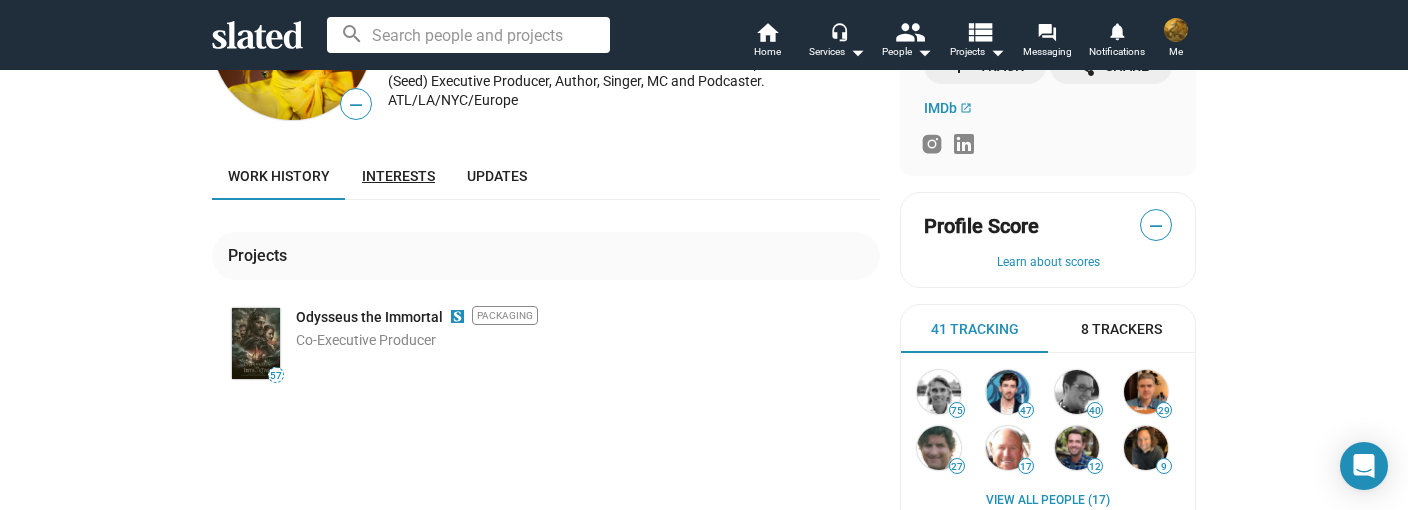 click on "Interests" at bounding box center [398, 176] 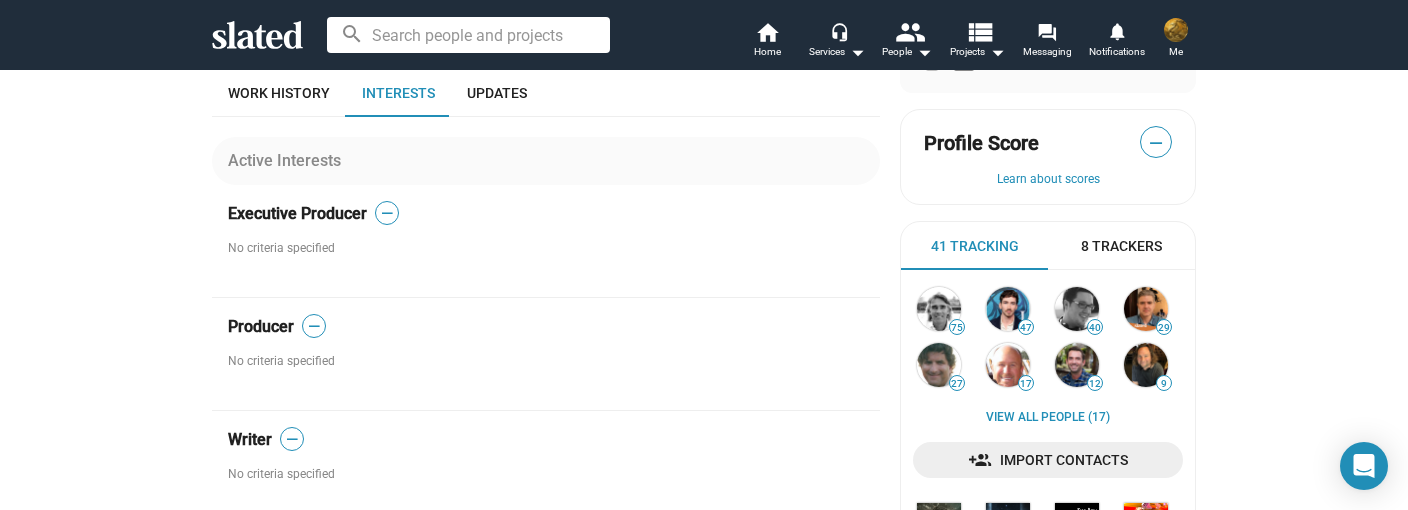 scroll, scrollTop: 145, scrollLeft: 0, axis: vertical 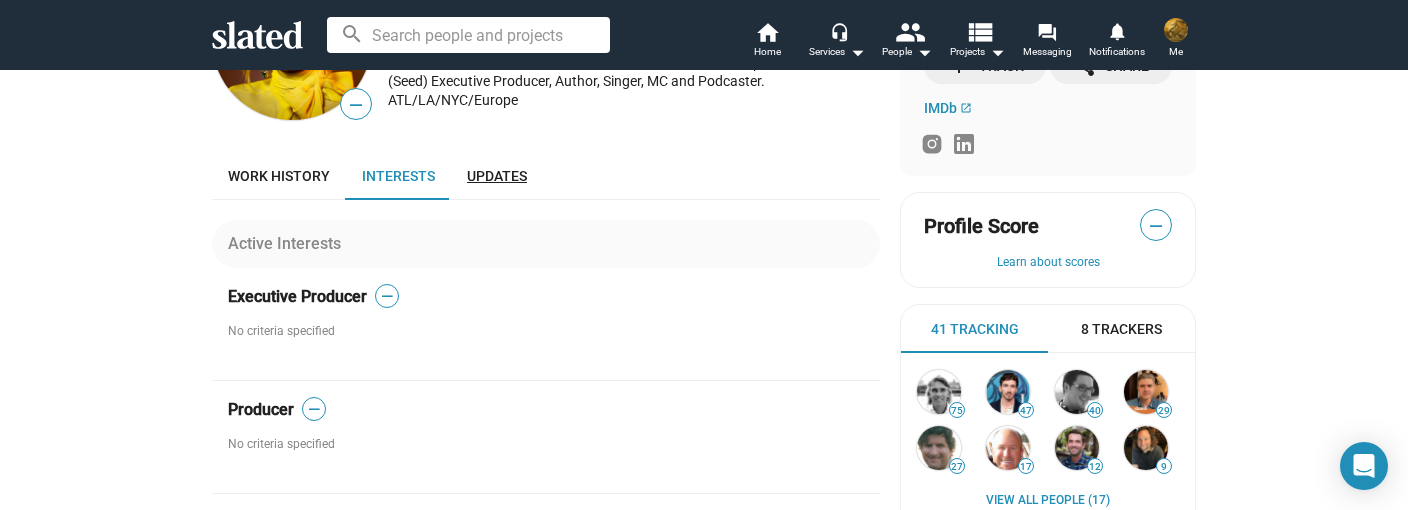 click on "Updates" at bounding box center (497, 176) 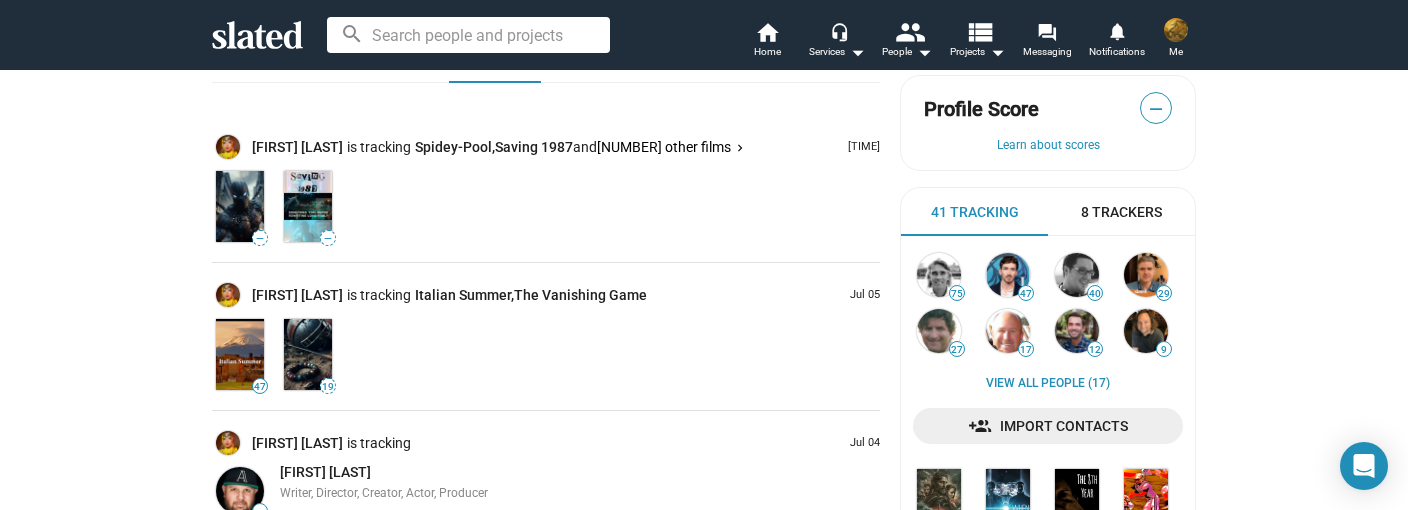 scroll, scrollTop: 290, scrollLeft: 0, axis: vertical 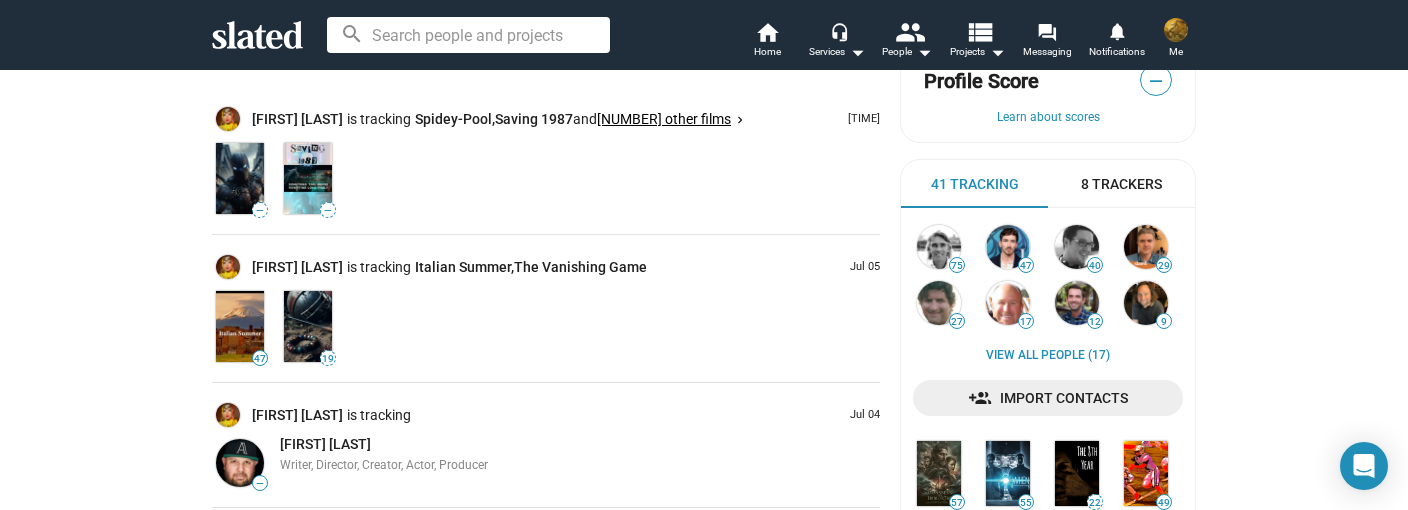 click on "keyboard_arrow_right" at bounding box center [740, 120] 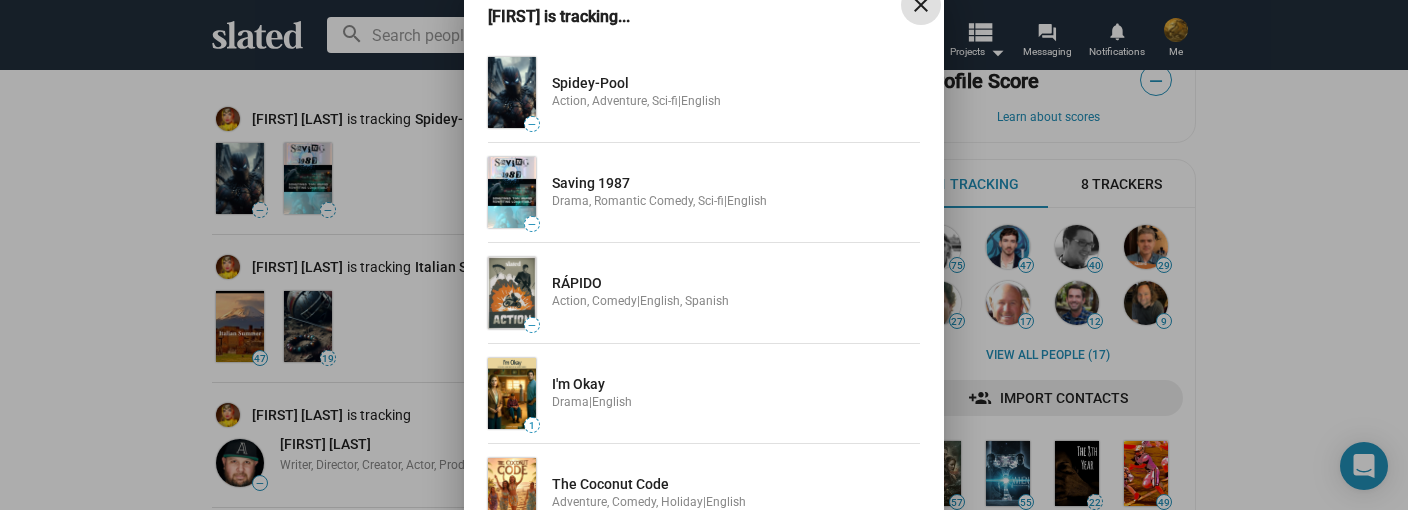 scroll, scrollTop: 0, scrollLeft: 0, axis: both 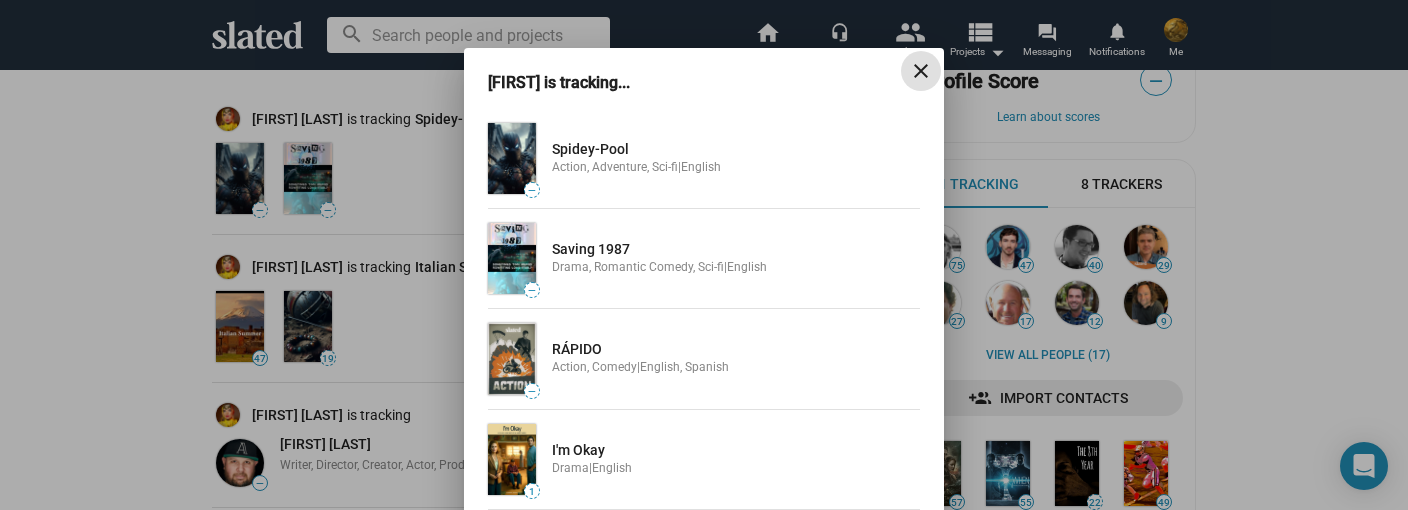 click on "close" at bounding box center [921, 71] 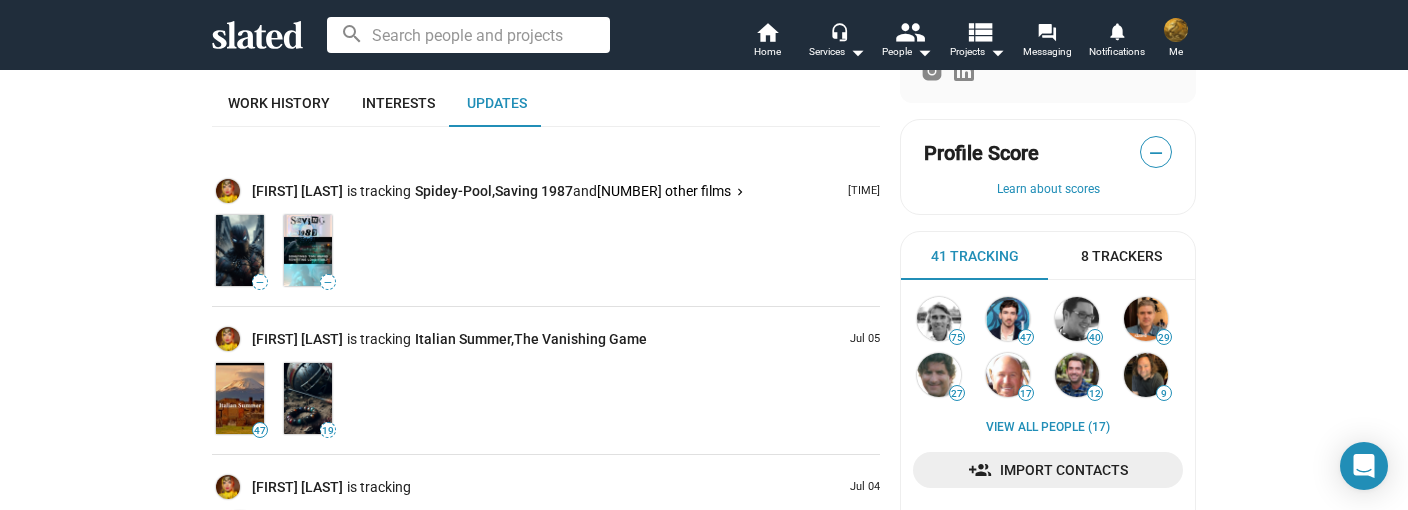 scroll, scrollTop: 0, scrollLeft: 0, axis: both 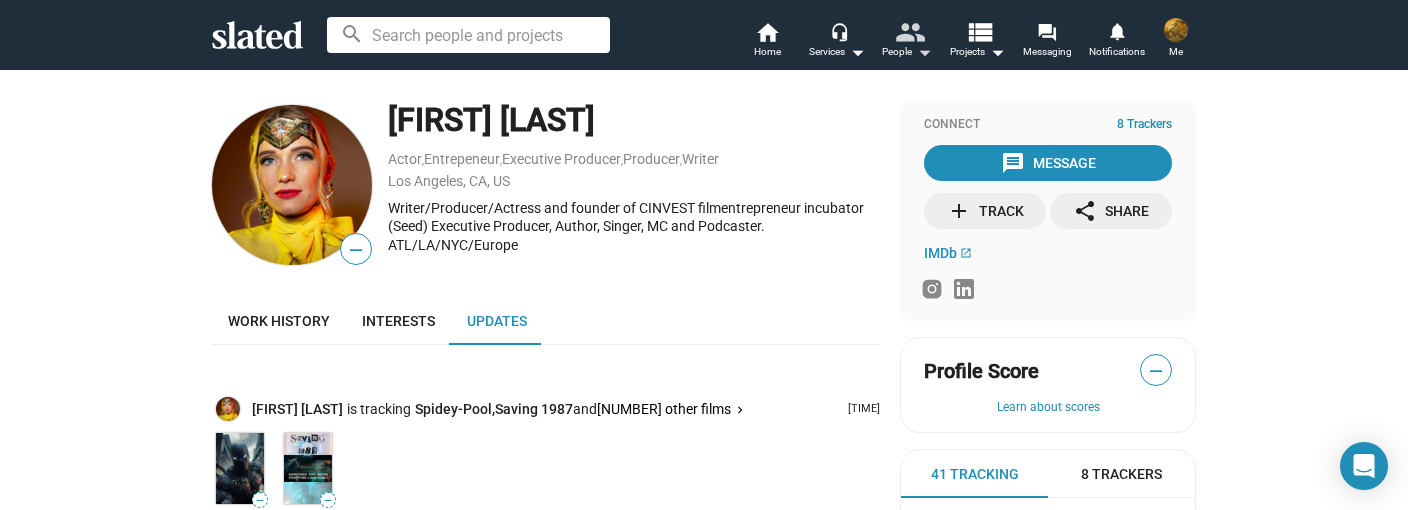 click on "arrow_drop_down" at bounding box center [857, 52] 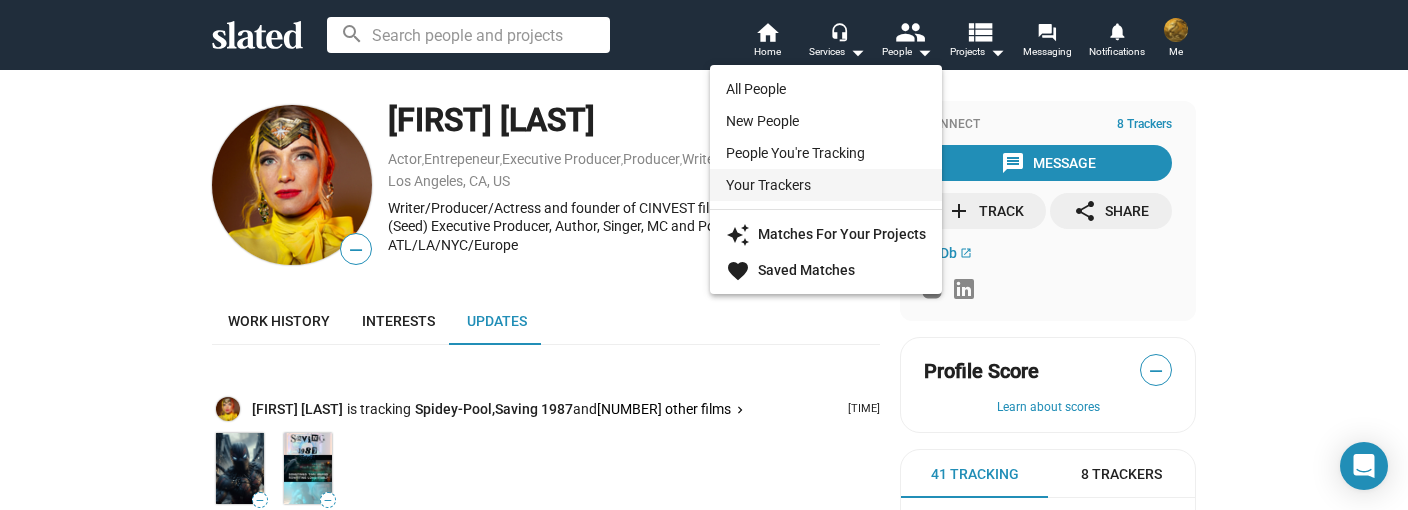 click on "Your Trackers" at bounding box center (826, 185) 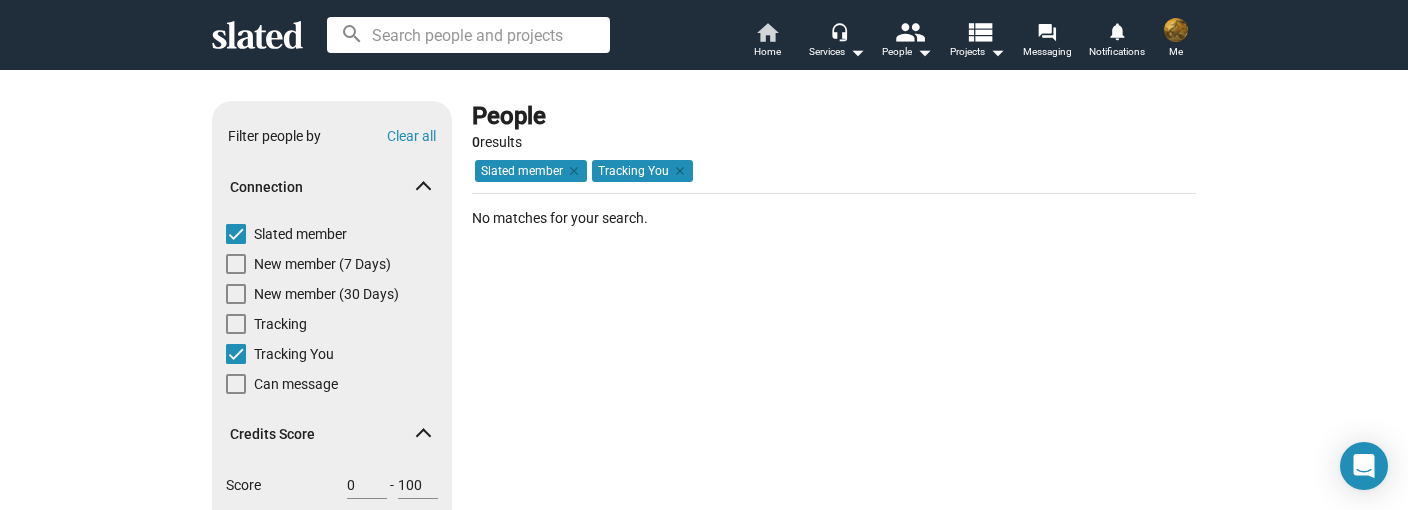 click on "Home" at bounding box center [767, 52] 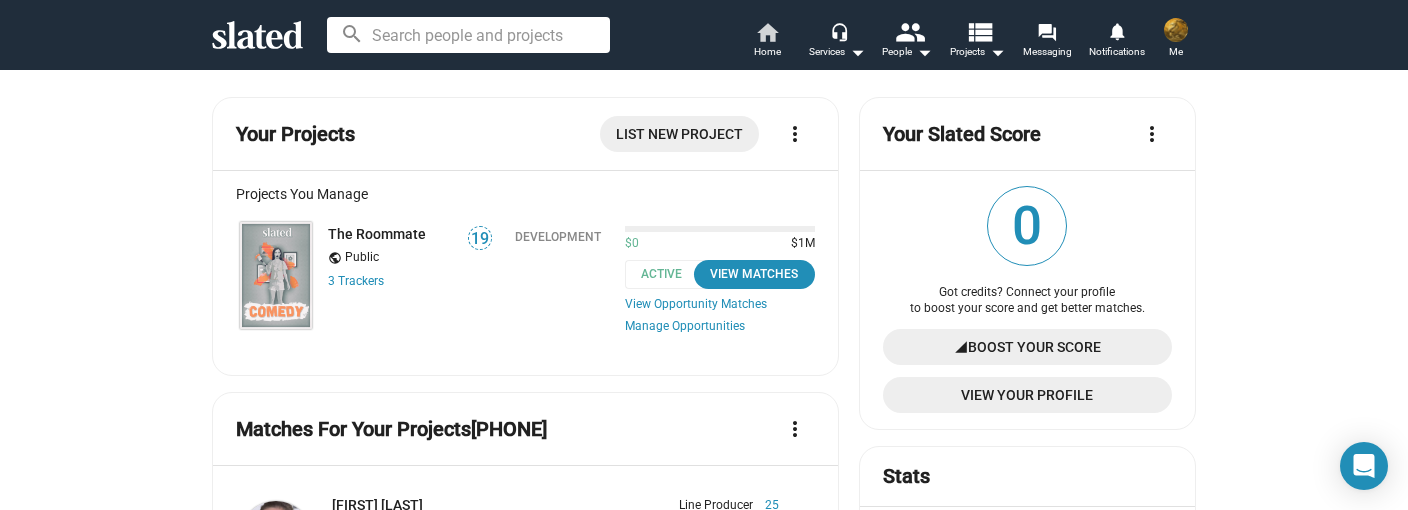scroll, scrollTop: 0, scrollLeft: 0, axis: both 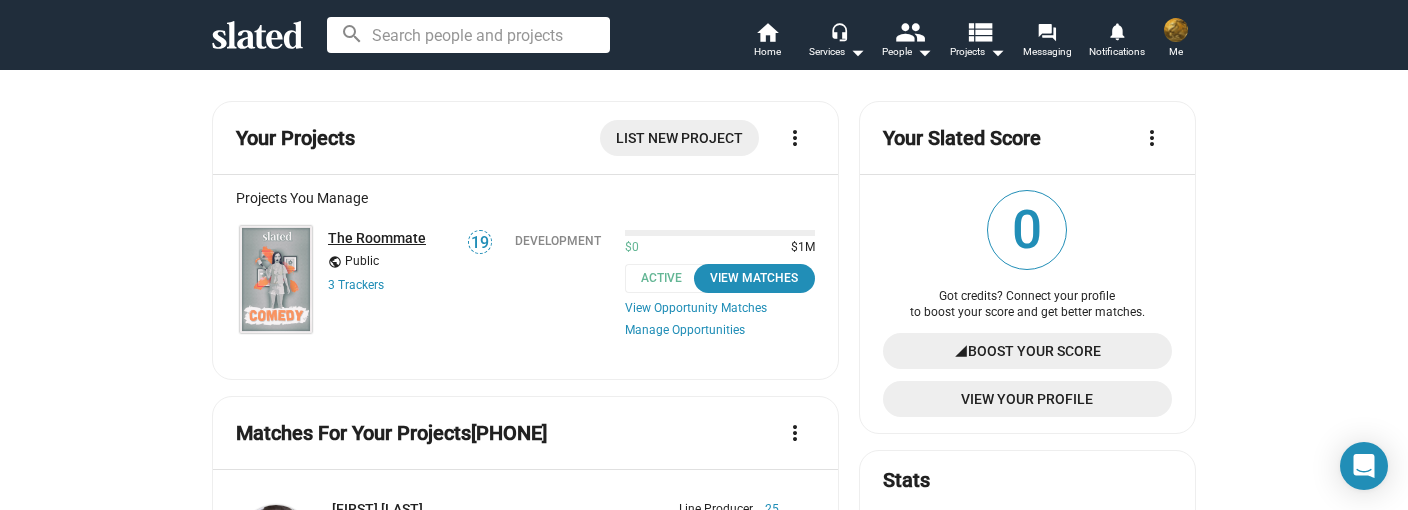 click on "The Roommate" at bounding box center (377, 238) 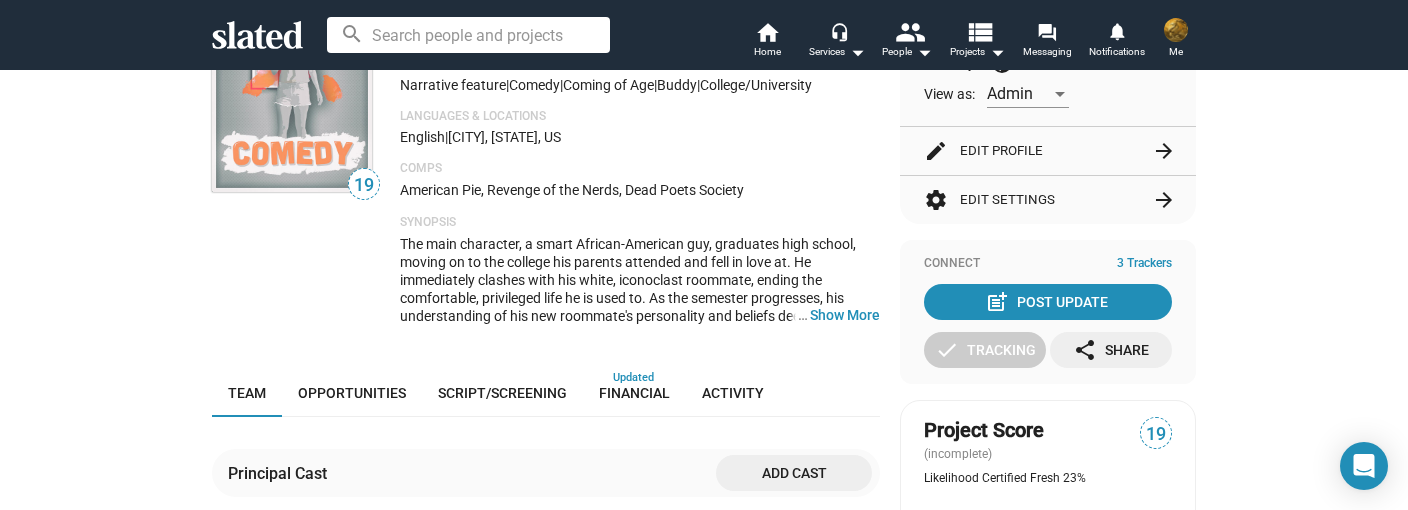 scroll, scrollTop: 145, scrollLeft: 0, axis: vertical 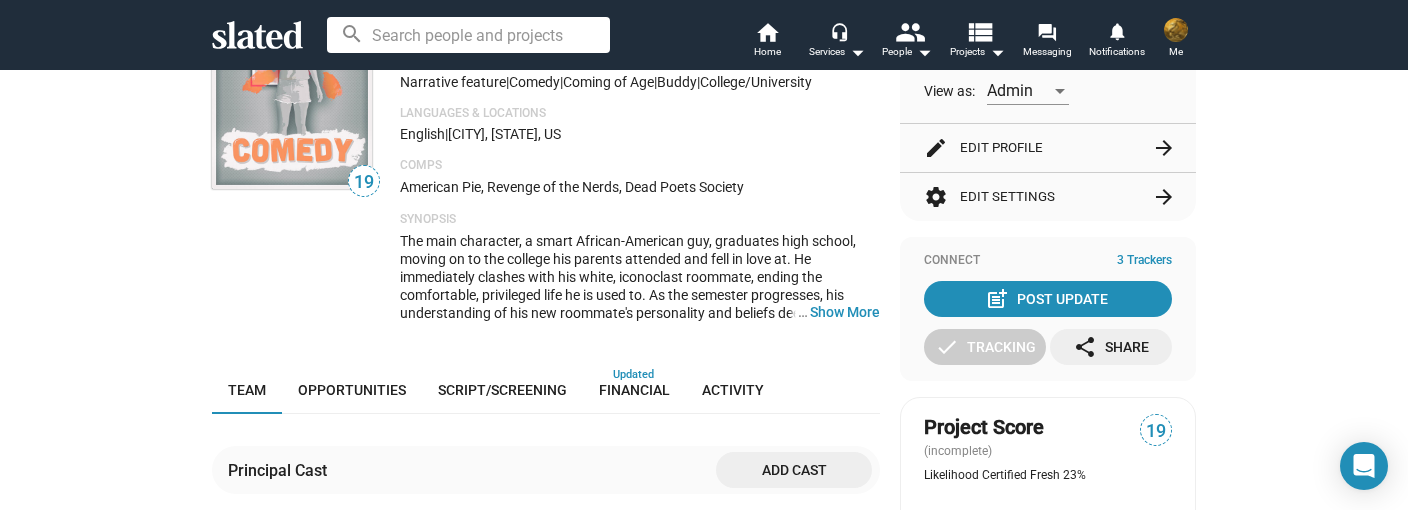click on "3 Trackers" at bounding box center [1144, 261] 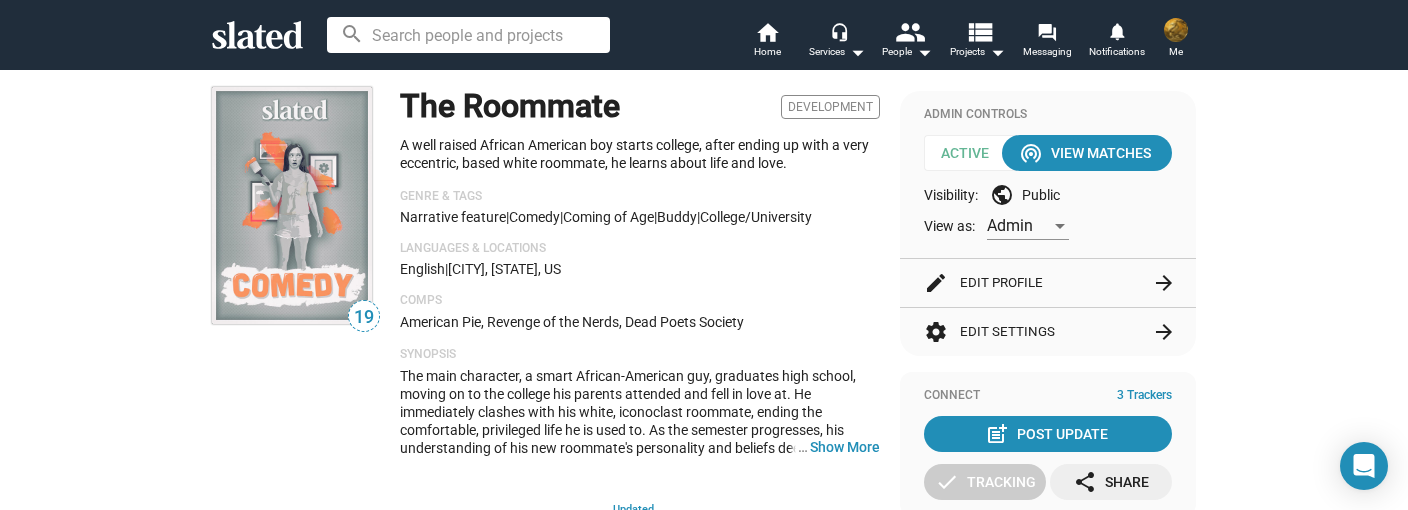 scroll, scrollTop: 0, scrollLeft: 0, axis: both 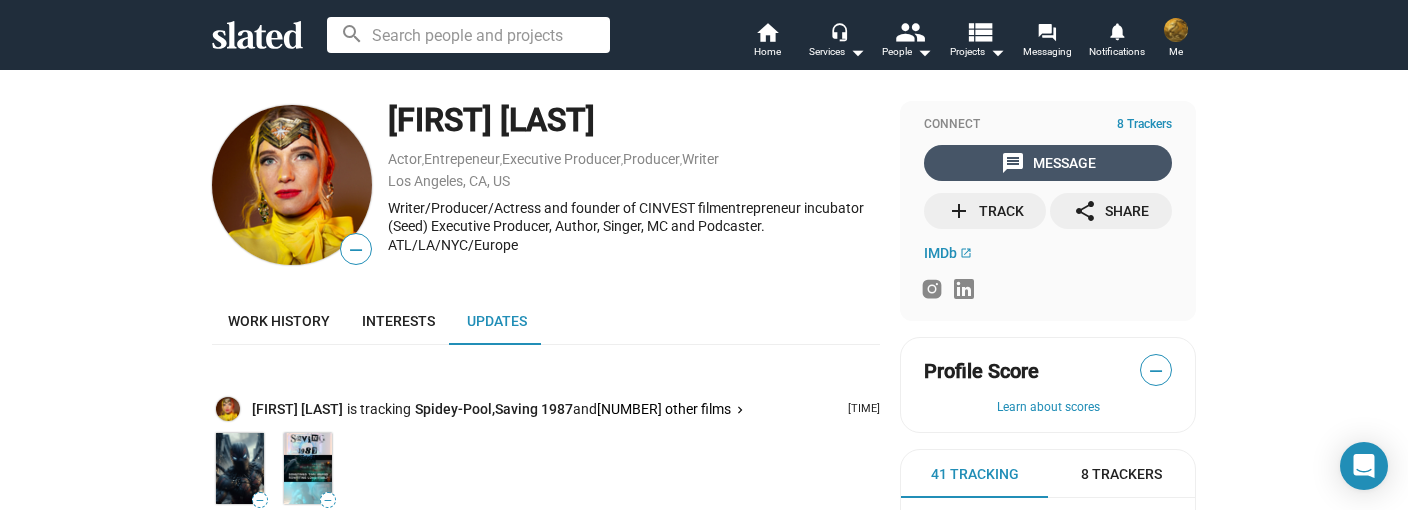 click on "message" at bounding box center (1013, 163) 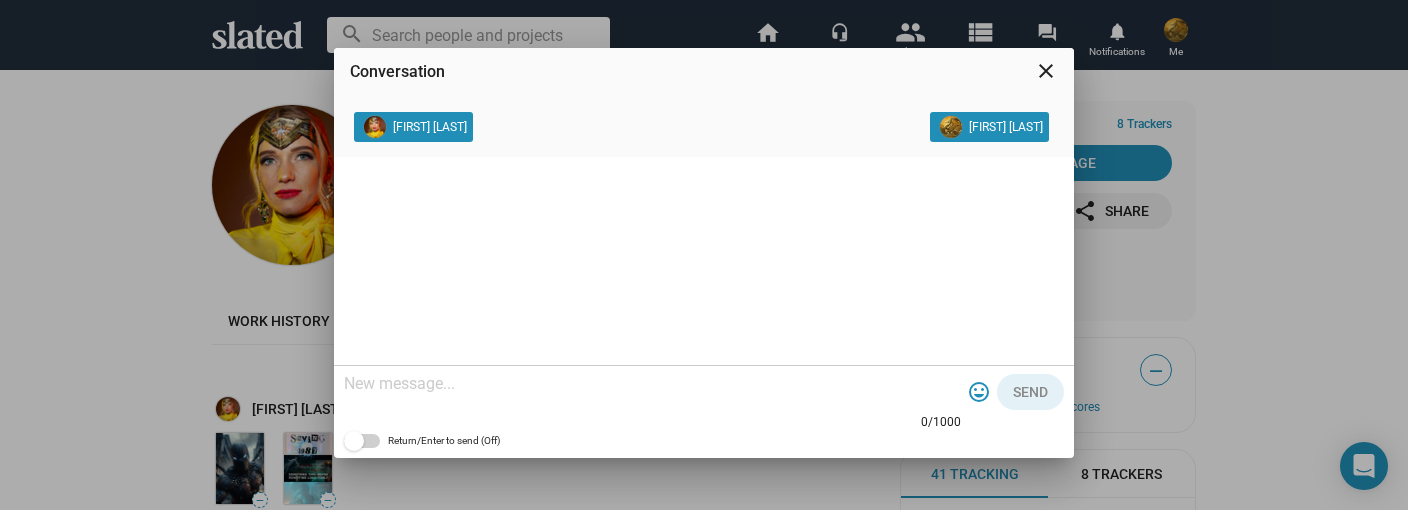 click at bounding box center [652, 384] 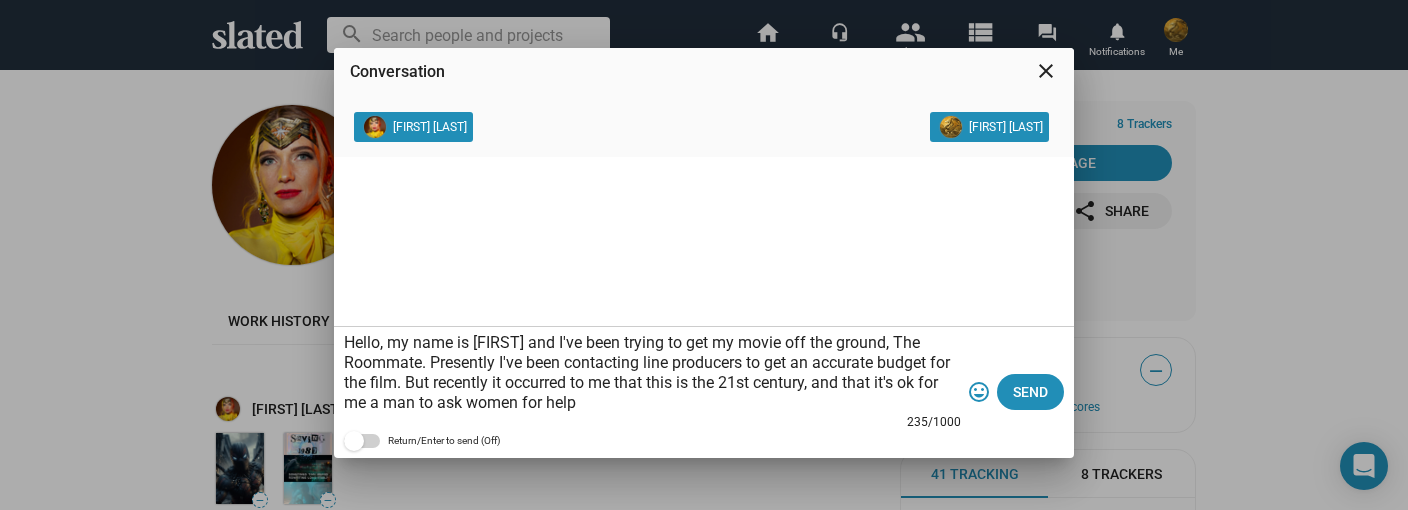 click on "Hello, my name is [FIRST] and I've been trying to get my movie off the ground, The Roommate. Presently I've been contacting line producers to get an accurate budget for the film. But recently it occurred to me that this is the 21st century, and that it's ok for me a man to ask women for help" at bounding box center [652, 373] 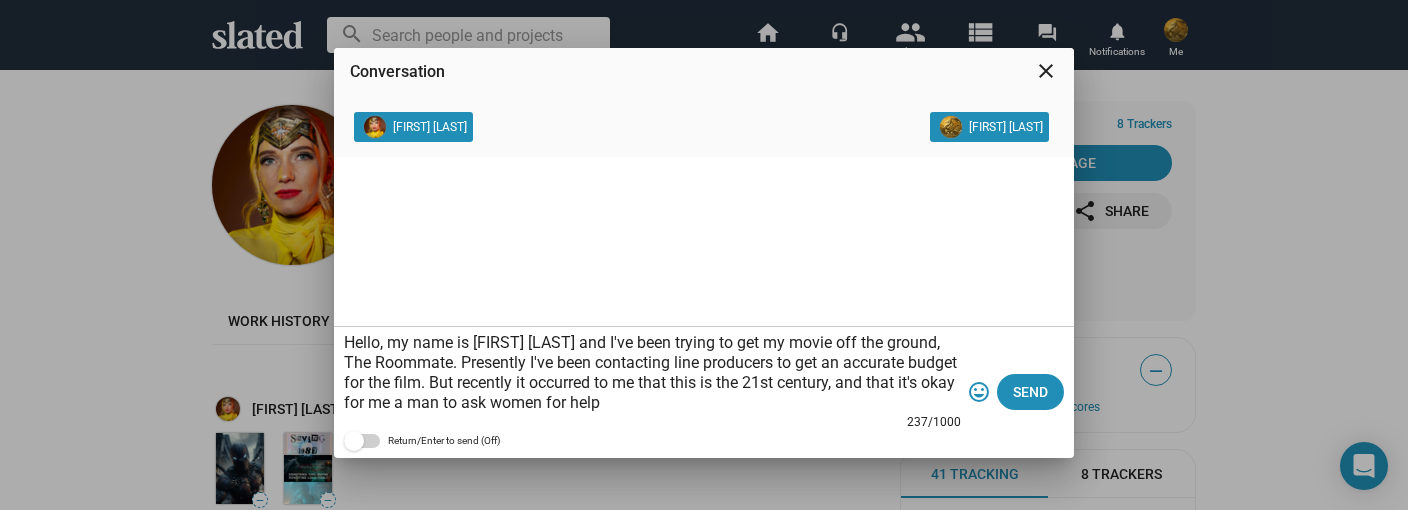 click on "Hello, my name is [FIRST] [LAST] and I've been trying to get my movie off the ground, The Roommate. Presently I've been contacting line producers to get an accurate budget for the film. But recently it occurred to me that this is the 21st century, and that it's okay for me a man to ask women for help" at bounding box center [652, 373] 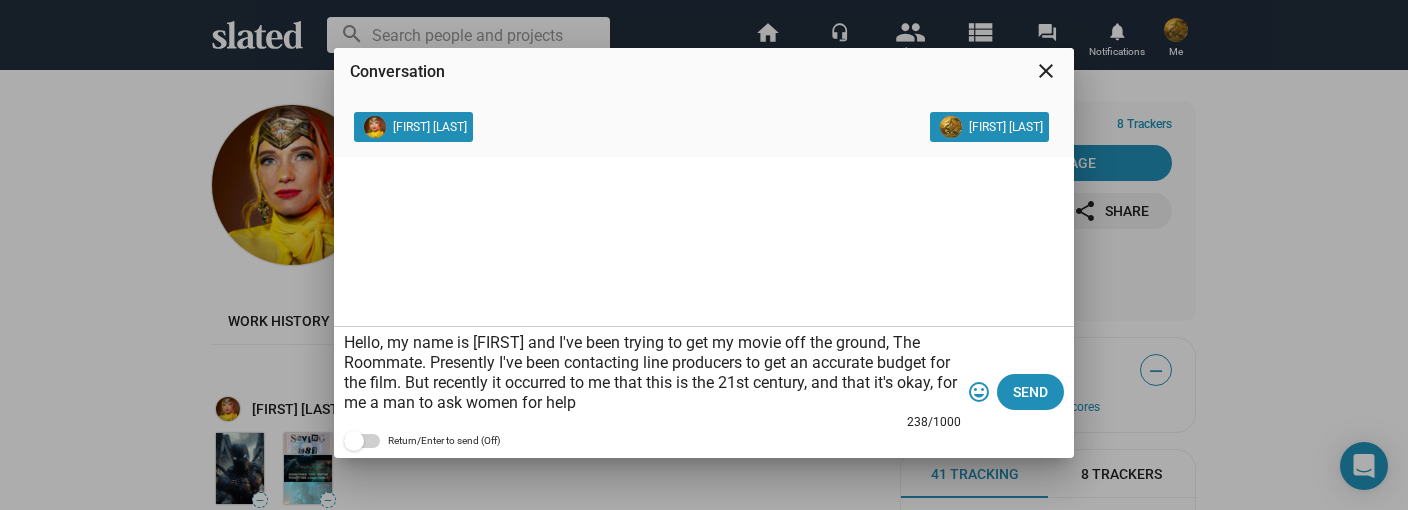 click on "Hello, my name is [FIRST] and I've been trying to get my movie off the ground, The Roommate. Presently I've been contacting line producers to get an accurate budget for the film. But recently it occurred to me that this is the 21st century, and that it's okay, for me a man to ask women for help" at bounding box center (652, 373) 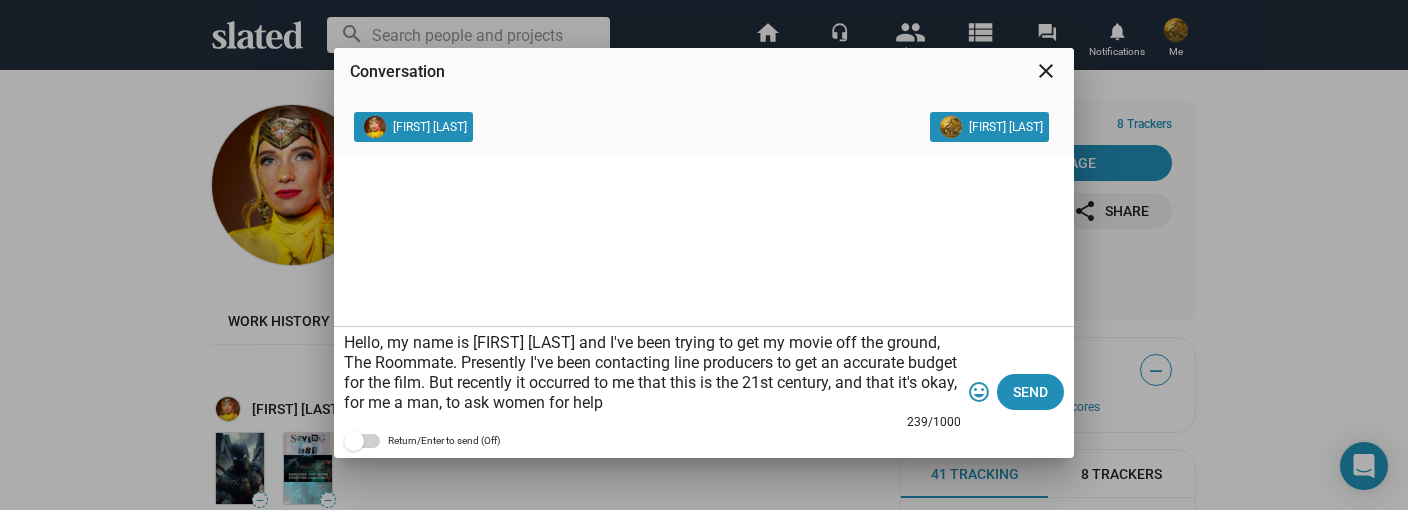 click on "Hello, my name is [FIRST] [LAST] and I've been trying to get my movie off the ground, The Roommate. Presently I've been contacting line producers to get an accurate budget for the film. But recently it occurred to me that this is the 21st century, and that it's okay, for me a man, to ask women for help" at bounding box center (652, 373) 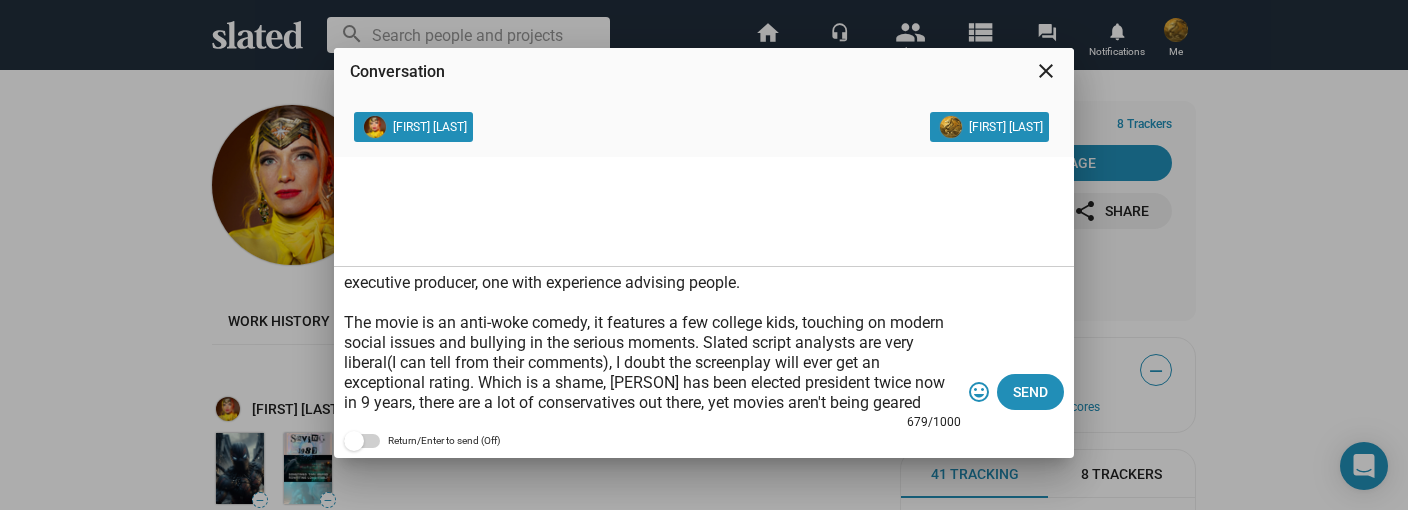 scroll, scrollTop: 100, scrollLeft: 0, axis: vertical 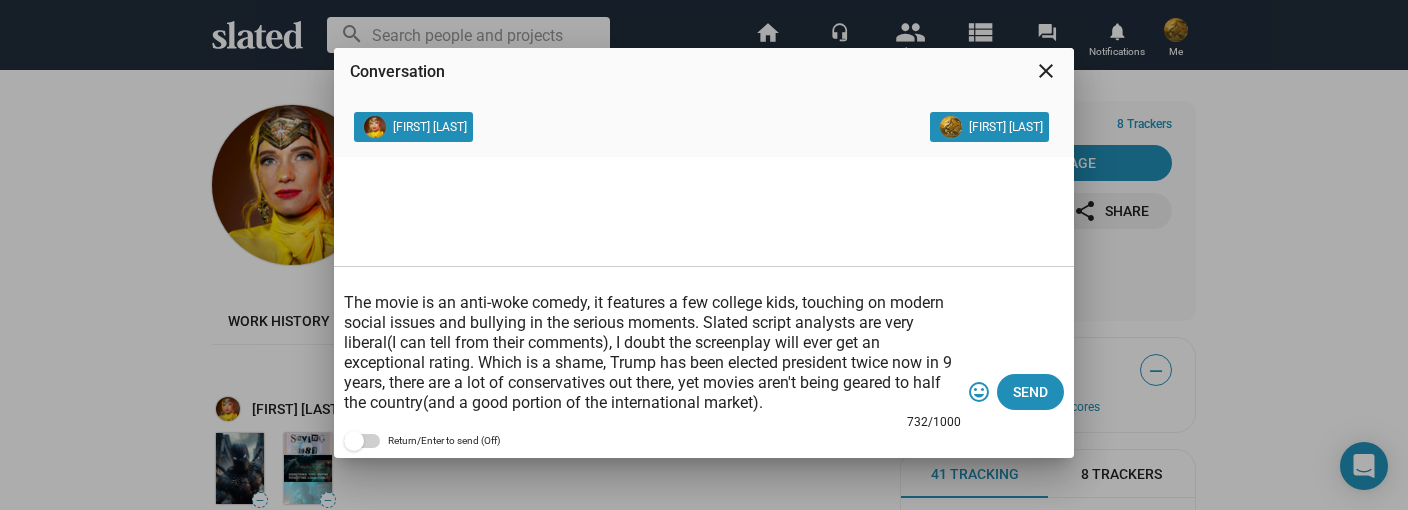 click on "Hello, my name is [FIRST] [LAST] and I've been trying to get my movie off the ground, The Roommate. Presently I've been contacting line producers to get an accurate budget for the film. But recently it occurred to me that this is the 21st century, and that it's okay, for me a man, to ask women for help. So maybe what I should also be looking for is an executive producer, one with experience advising people.
The movie is an anti-woke comedy, it features a few college kids, touching on modern social issues and bullying in the serious moments. Slated script analysts are very liberal(I can tell from their comments), I doubt the screenplay will ever get an exceptional rating. Which is a shame, Trump has been elected president twice now in 9 years, there are a lot of conservatives out there, yet movies aren't being geared to half the country(and a good portion of the international market)." at bounding box center [652, 343] 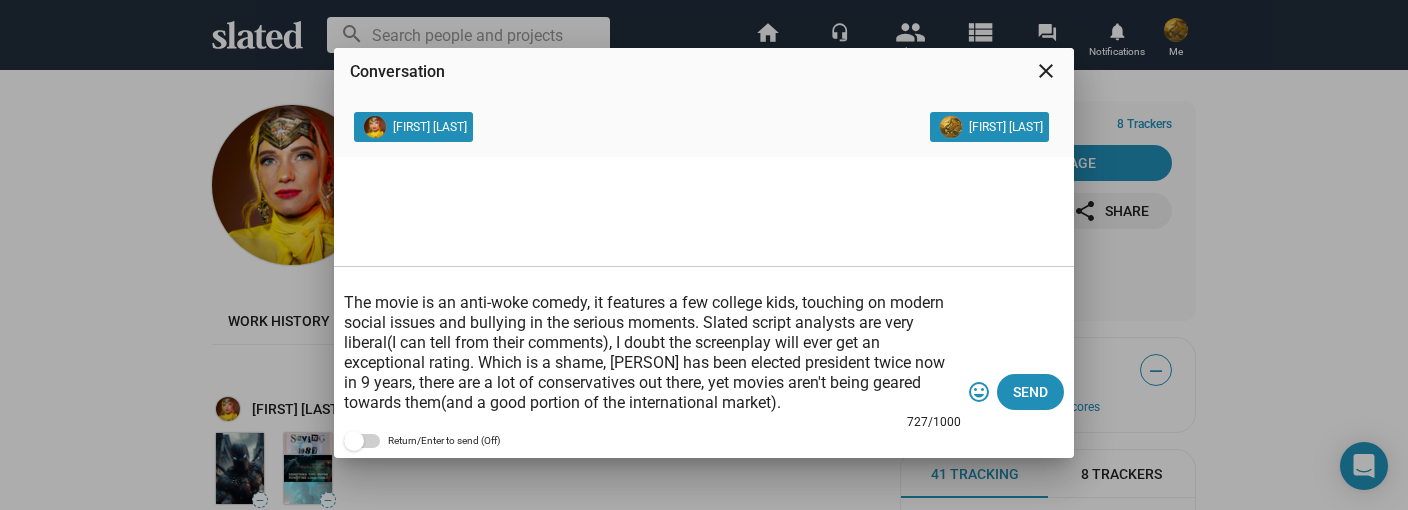 click on "Hello, my name is [FIRST] and I've been trying to get my movie off the ground, The Roommate. Presently I've been contacting line producers to get an accurate budget for the film. But recently it occurred to me that this is the 21st century, and that it's okay, for me a man, to ask women for help. So maybe what I should also be looking for is an executive producer, one with experience advising people.
The movie is an anti-woke comedy, it features a few college kids, touching on modern social issues and bullying in the serious moments. Slated script analysts are very liberal(I can tell from their comments), I doubt the screenplay will ever get an exceptional rating. Which is a shame, [PERSON] has been elected president twice now in 9 years, there are a lot of conservatives out there, yet movies aren't being geared towards them(and a good portion of the international market)." at bounding box center (652, 343) 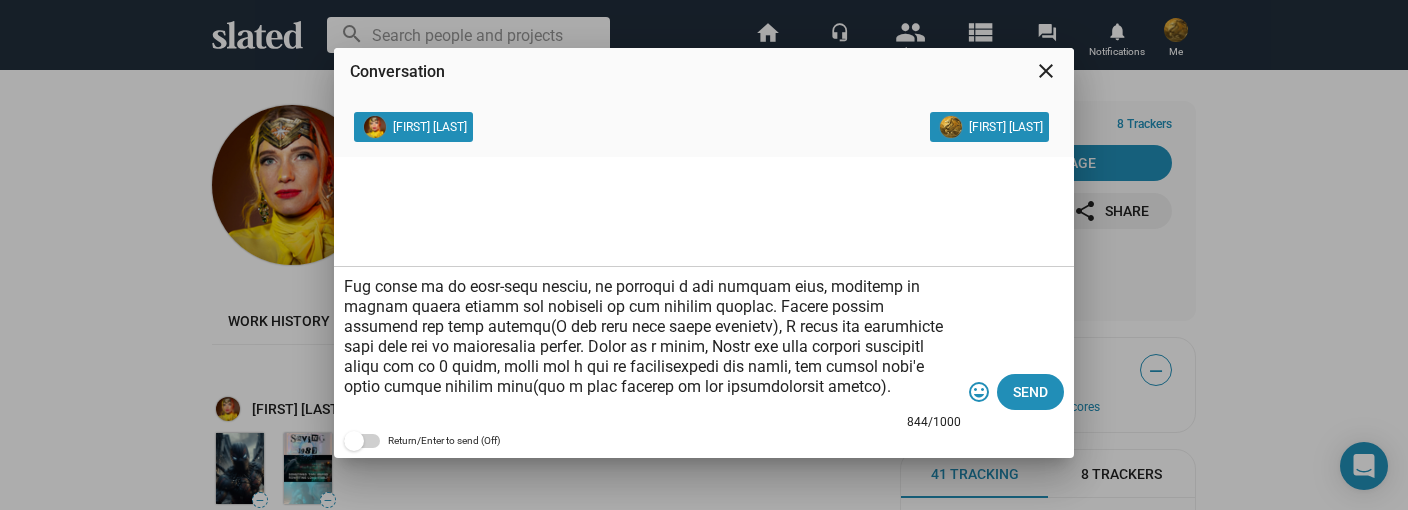 scroll, scrollTop: 160, scrollLeft: 0, axis: vertical 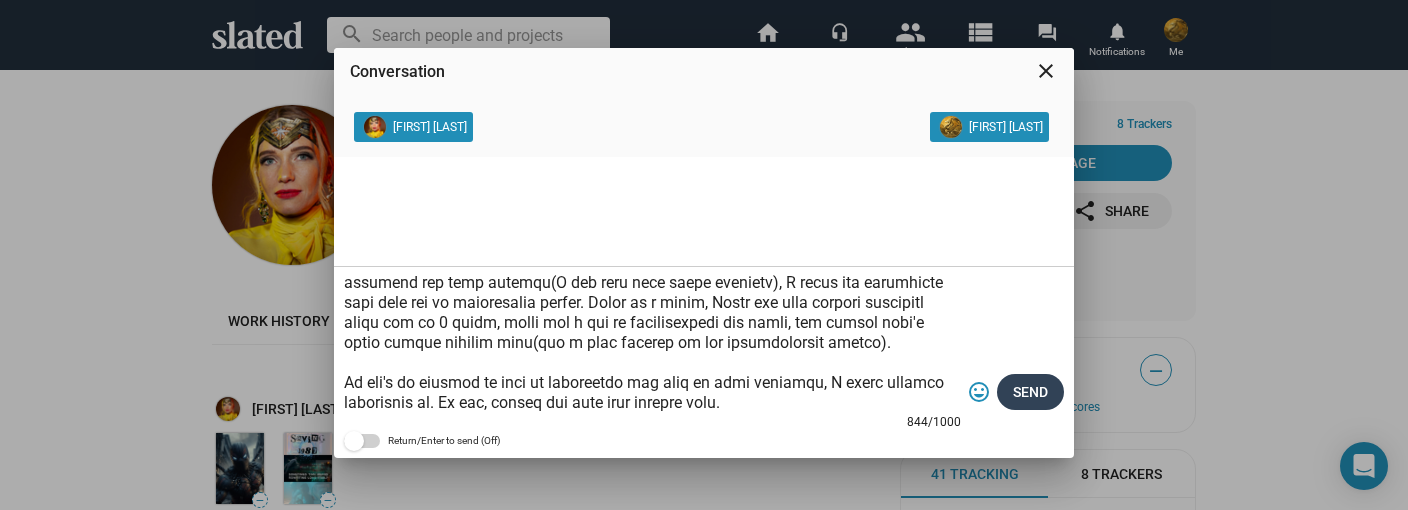 type on "Hello, my name is [FIRST] [LAST] and I've been trying to get my movie off the ground, The Roommate. Presently I've been contacting line producers to get an accurate budget for the film. But recently it occurred to me that this is the 21st century, and that it's okay, for me a man, to ask women for help. So maybe what I should also be looking for is an executive producer, one with experience advising people.
The movie is an anti-woke comedy, it features a few college kids, touching on modern social issues and bullying in the serious moments. Slated script analysts are very liberal(I can tell from their comments), I doubt the screenplay will ever get an exceptional rating. Which is a shame, Trump has been elected president twice now in 9 years, there are a lot of conservatives out there, yet movies aren't being geared towards them(and a good portion of the international market).
If you'd be willing to read my screenplay and give me your thoughts, I would greatly appreciate it. If not, thanks for your time reading ..." 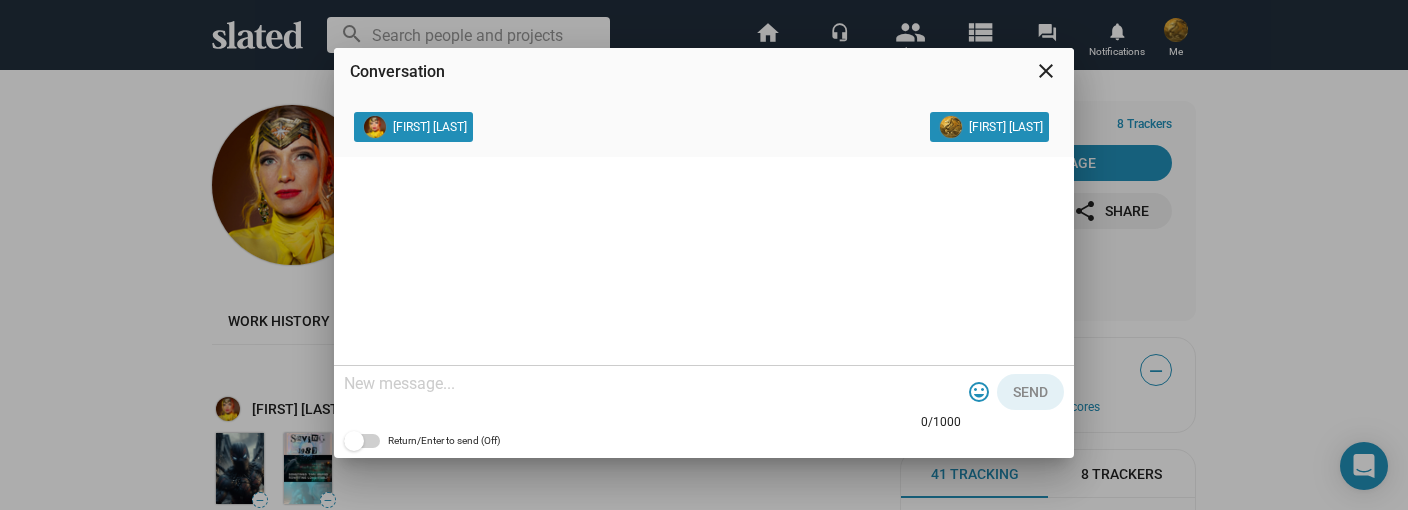 scroll, scrollTop: 0, scrollLeft: 0, axis: both 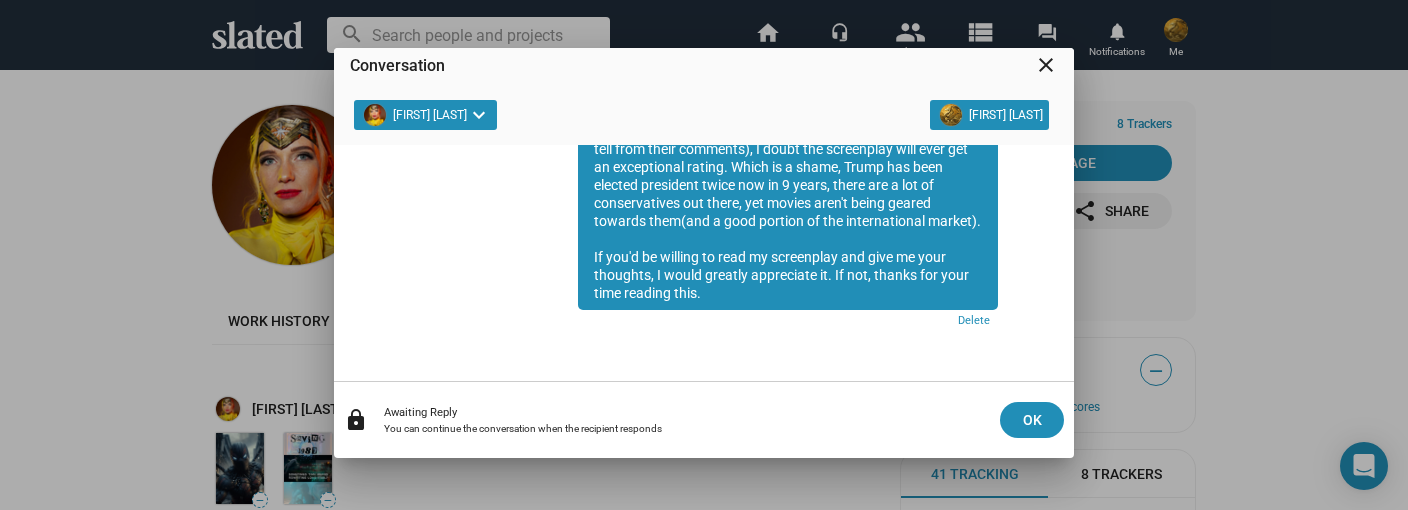 click on "close" at bounding box center (1046, 65) 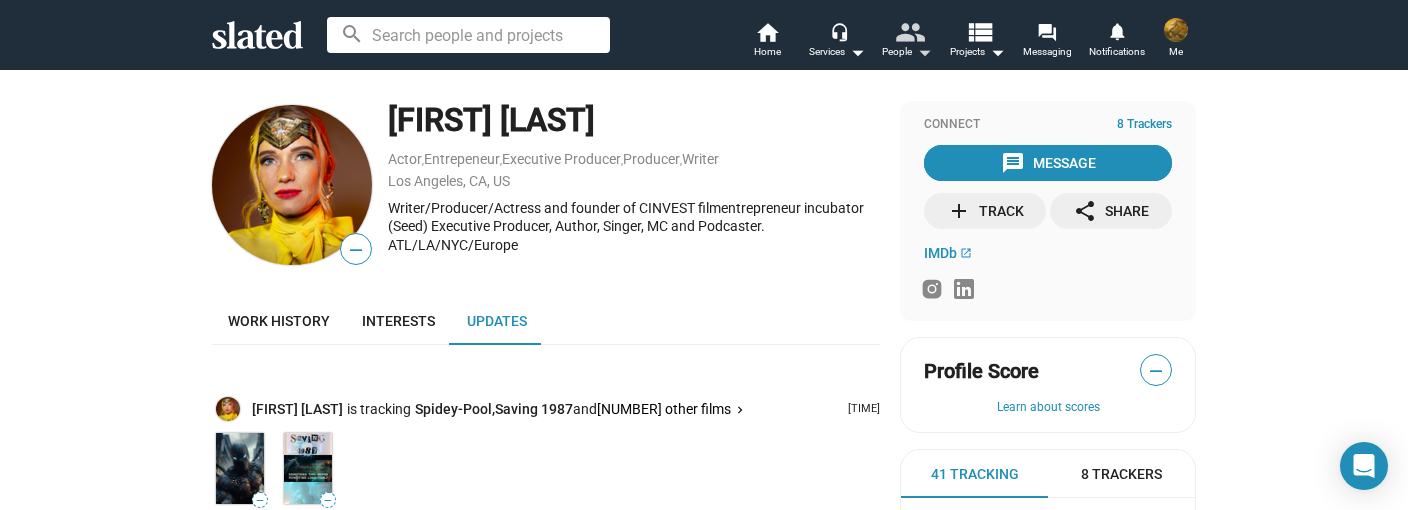 click on "People  arrow_drop_down" at bounding box center (837, 52) 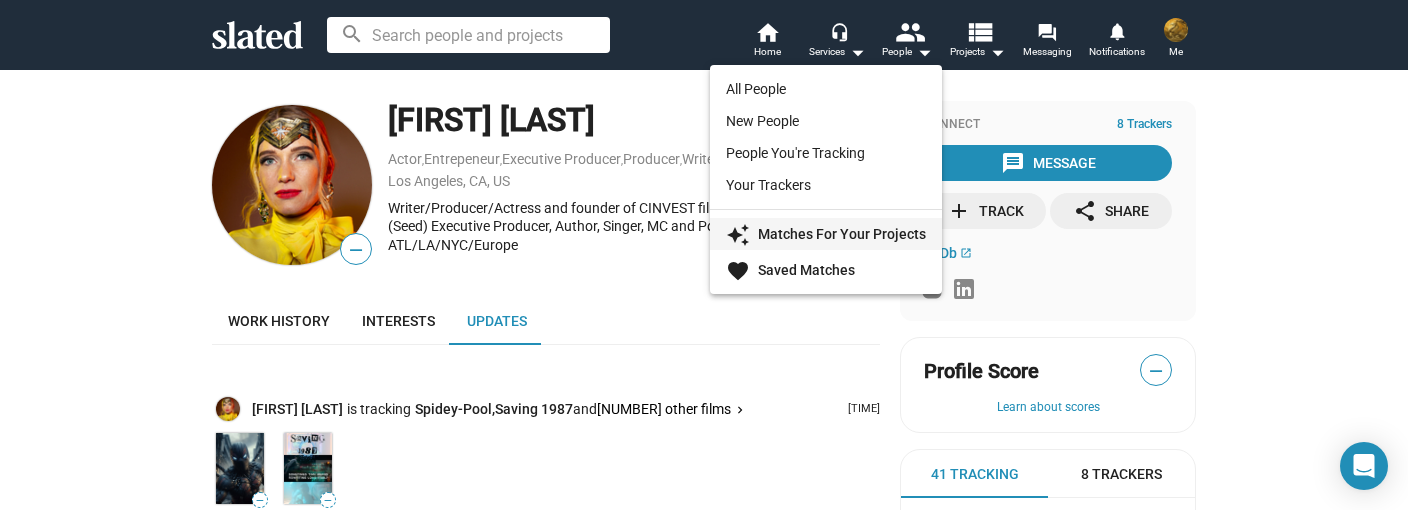 click on "Matches For Your Projects" at bounding box center [842, 234] 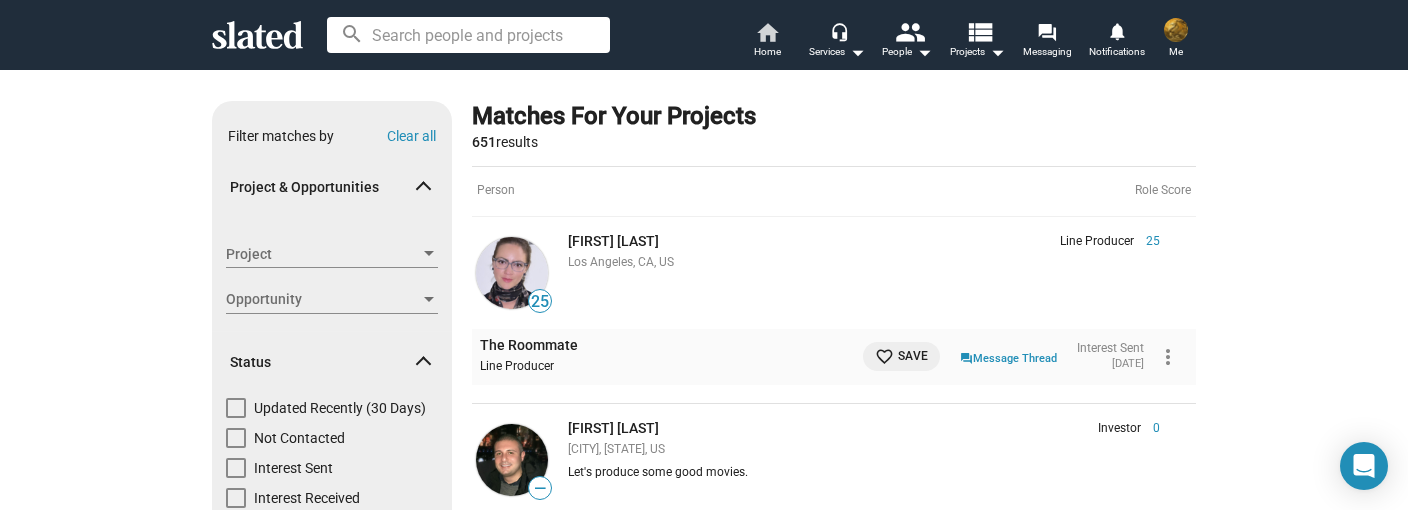 click on "Home" at bounding box center [767, 52] 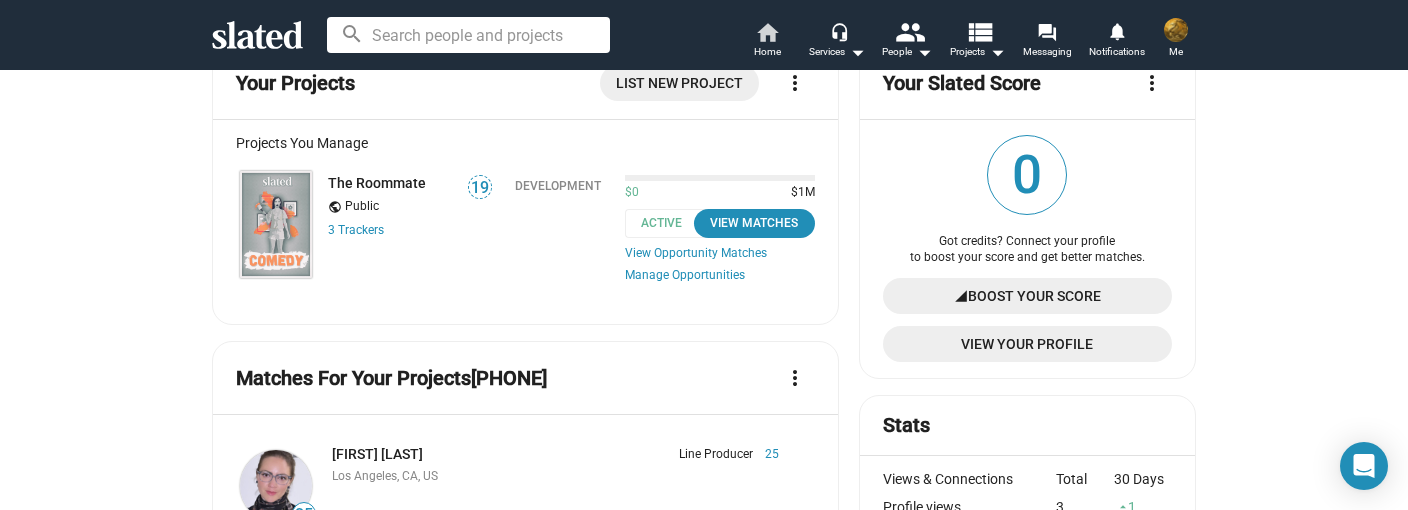 scroll, scrollTop: 0, scrollLeft: 0, axis: both 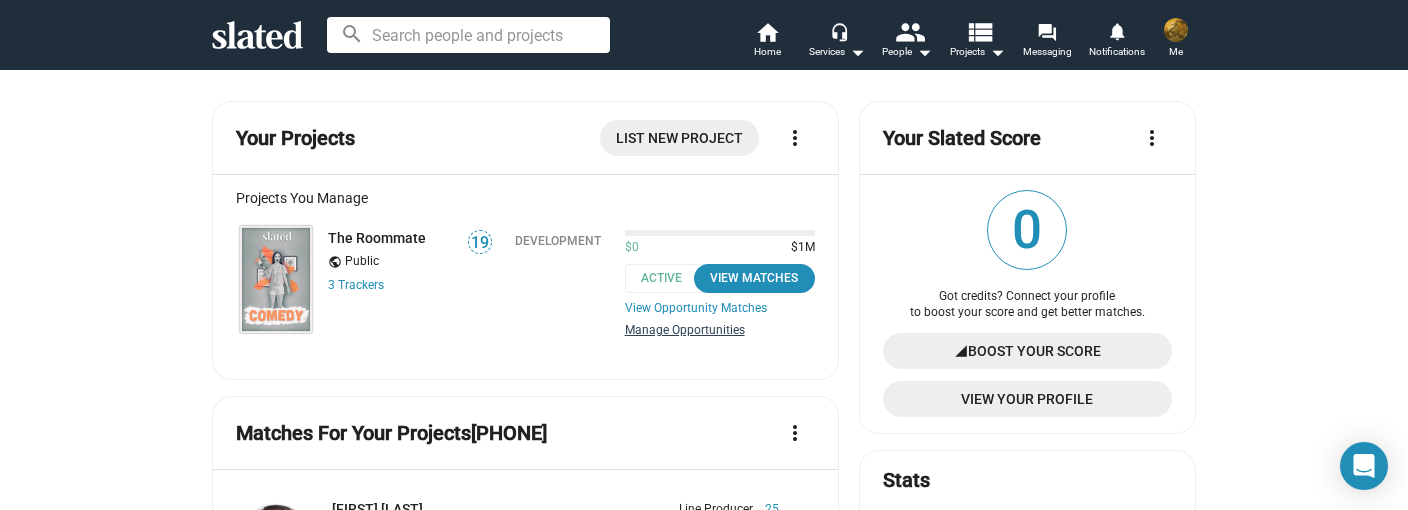 click on "Manage Opportunities" at bounding box center (720, 331) 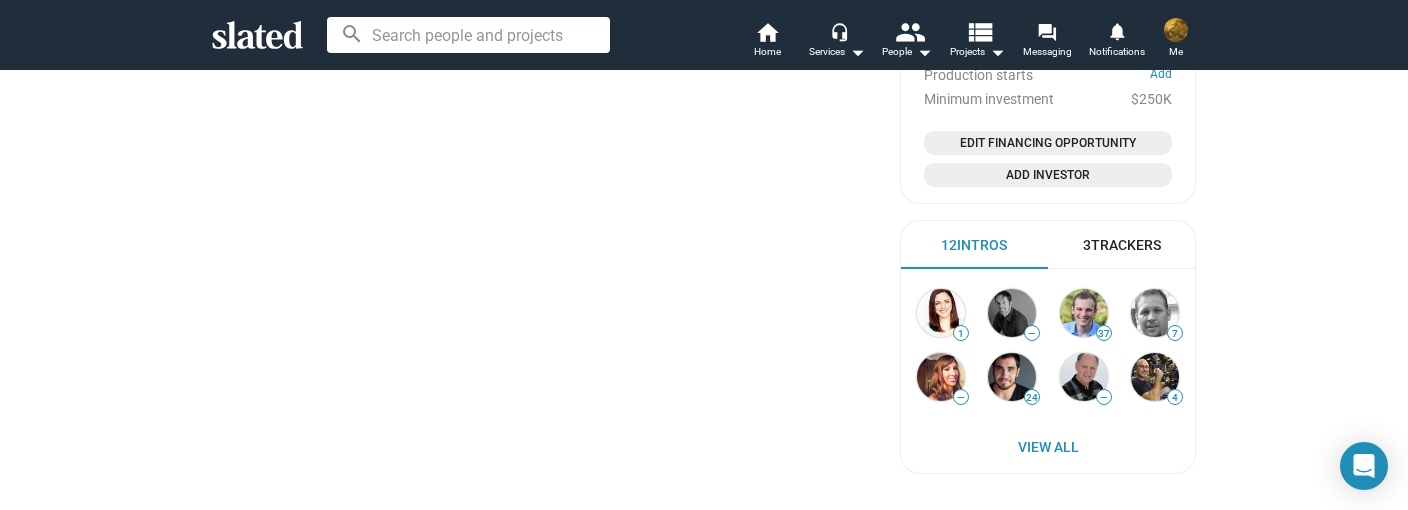 scroll, scrollTop: 1169, scrollLeft: 0, axis: vertical 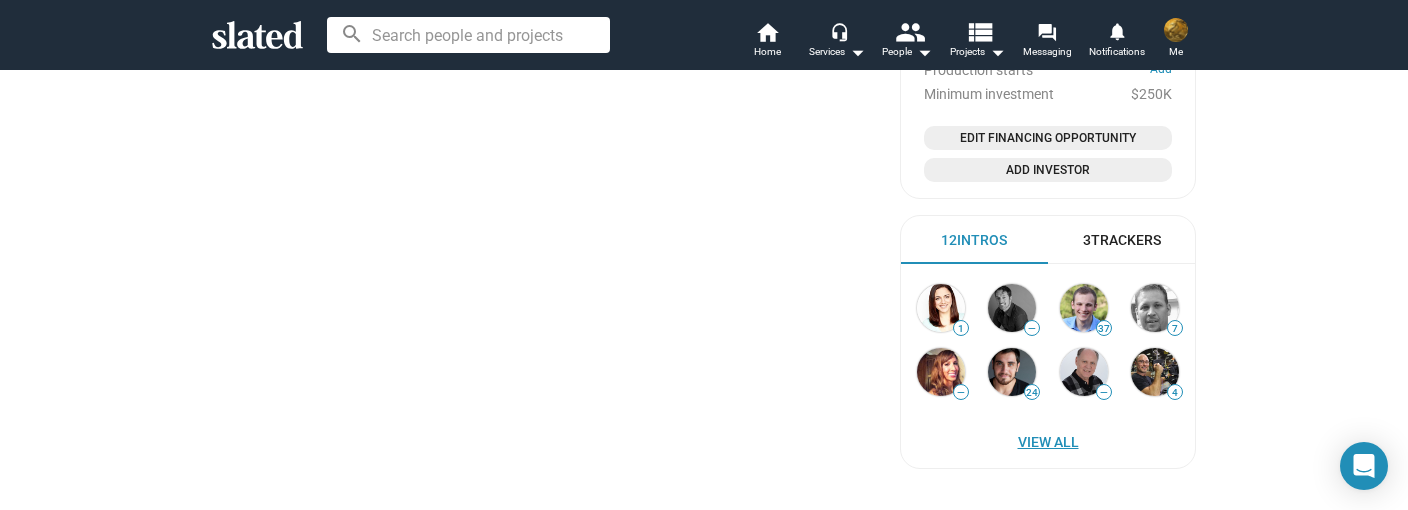 click on "View All" at bounding box center [1048, 442] 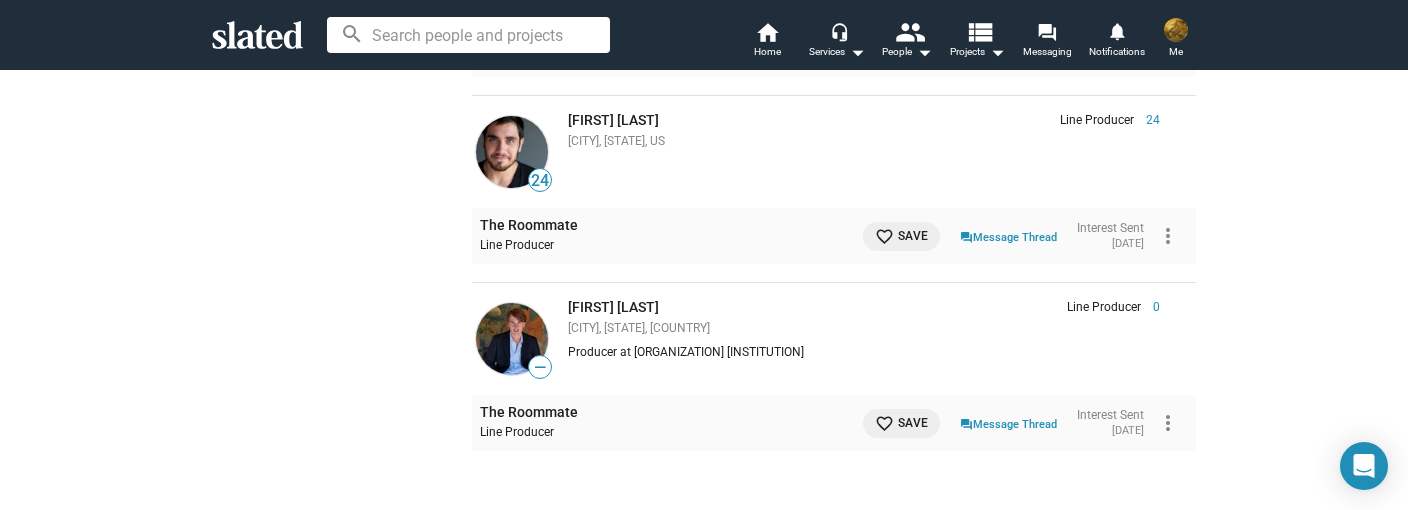 scroll, scrollTop: 2251, scrollLeft: 0, axis: vertical 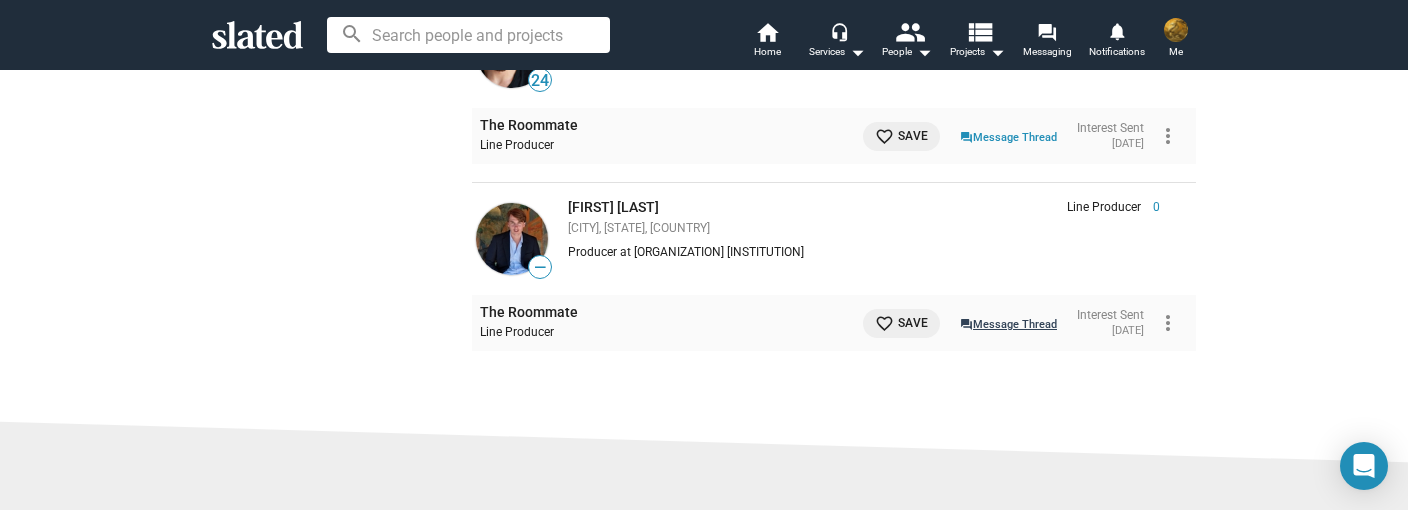 click on "question_answer  Message Thread" at bounding box center (1008, 323) 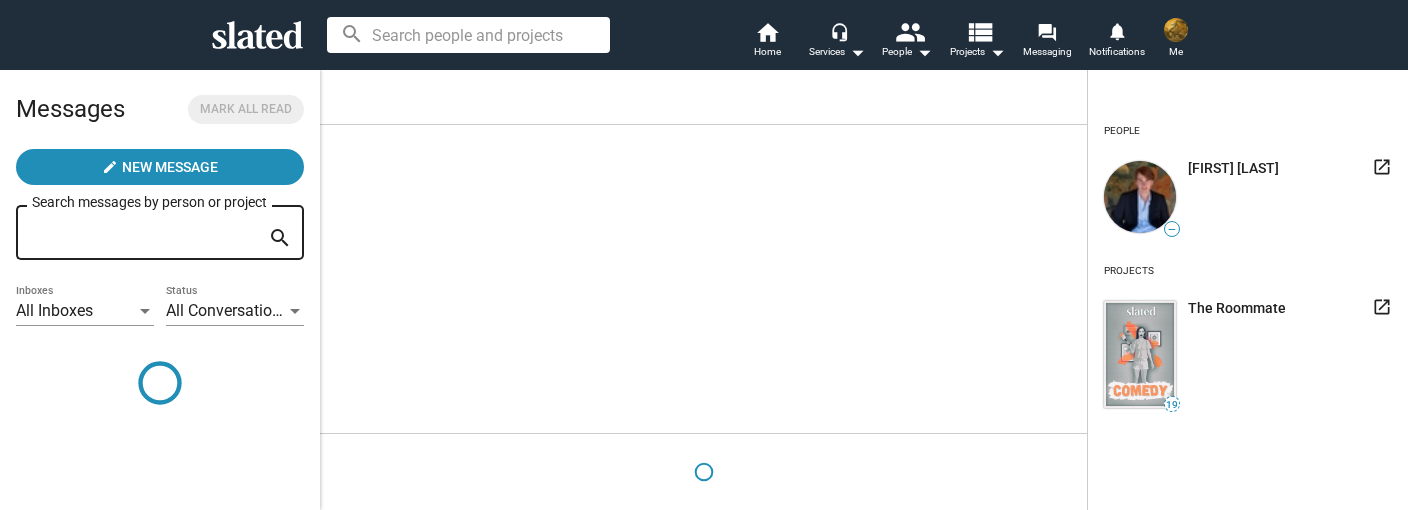 scroll, scrollTop: 0, scrollLeft: 0, axis: both 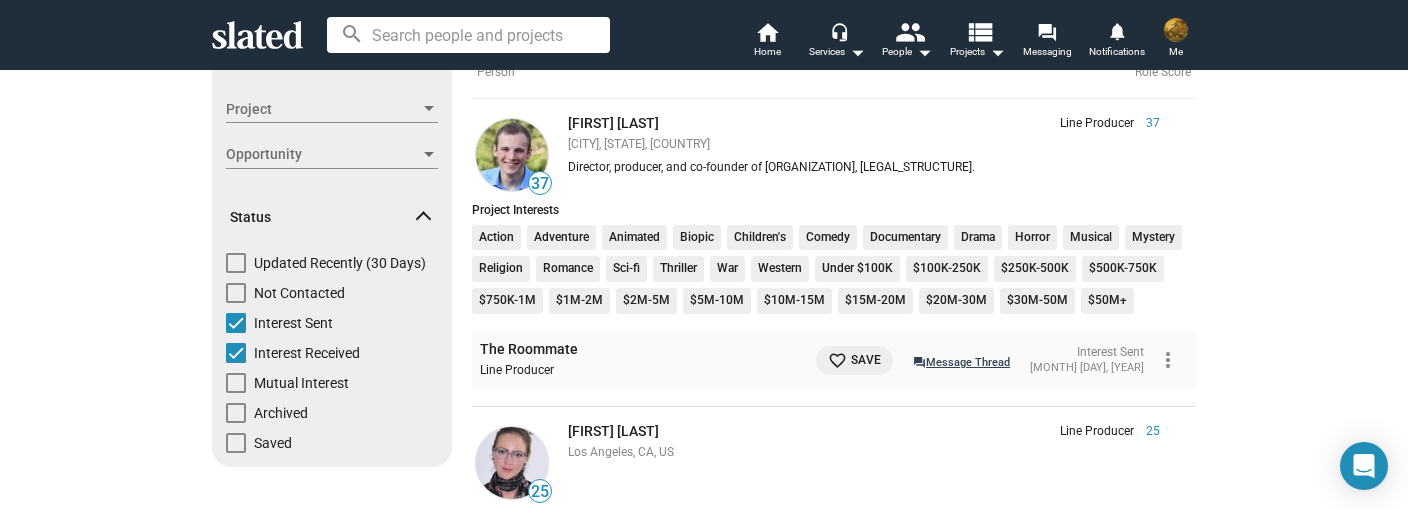 click on "question_answer  Message Thread" at bounding box center [961, 361] 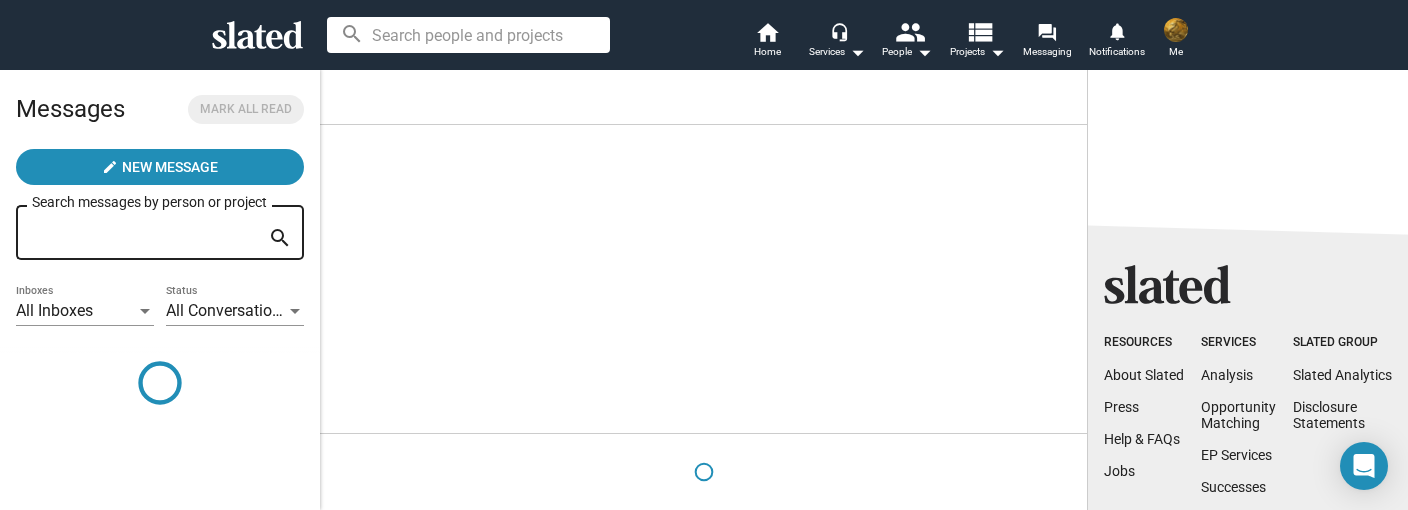 scroll, scrollTop: 0, scrollLeft: 0, axis: both 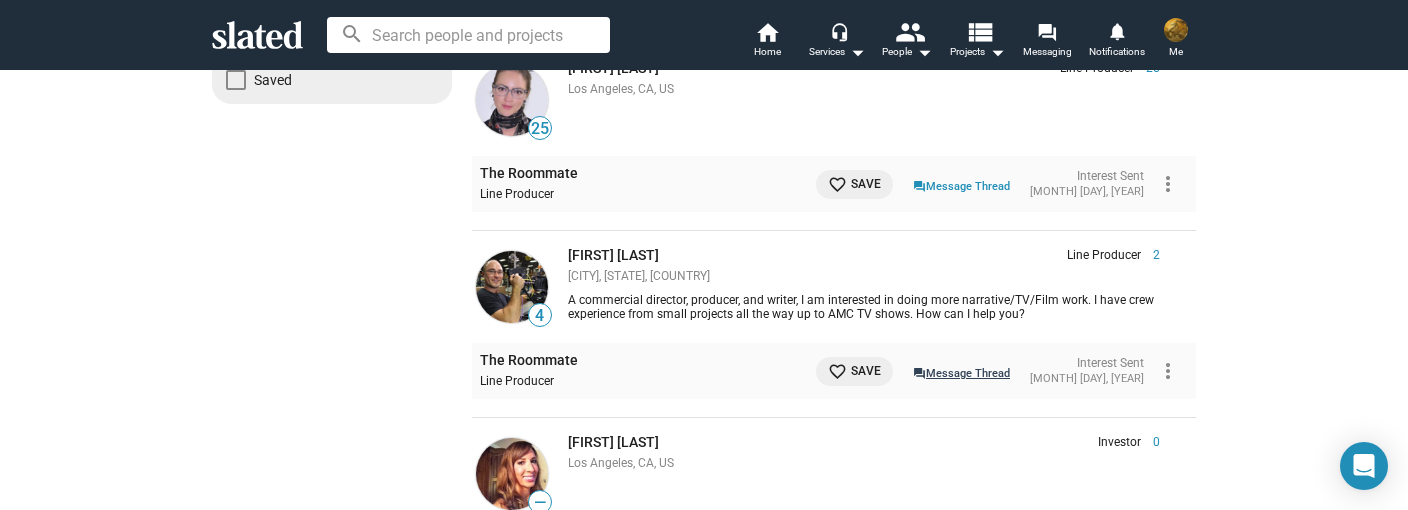 click on "question_answer  Message Thread" at bounding box center (961, 372) 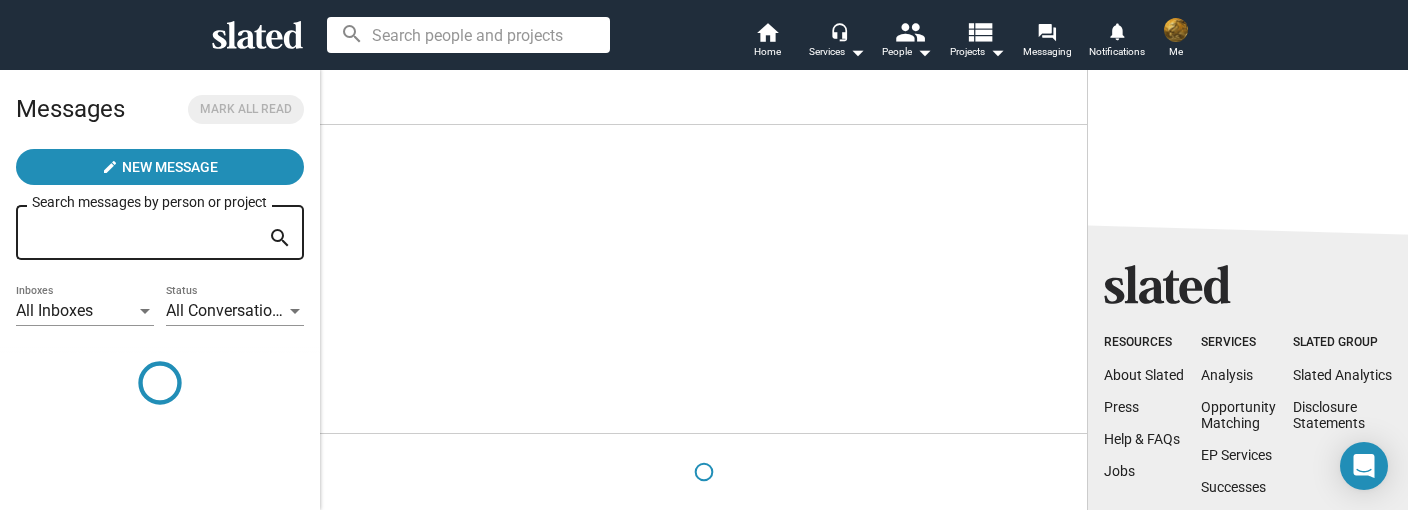 scroll, scrollTop: 0, scrollLeft: 0, axis: both 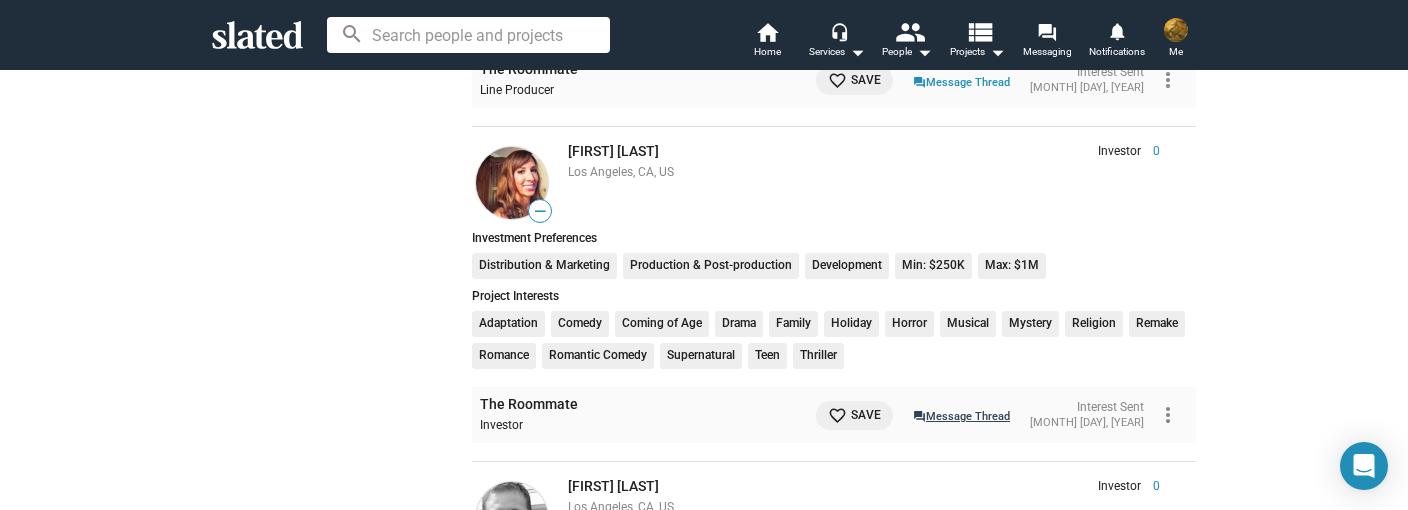click on "question_answer  Message Thread" at bounding box center (961, 415) 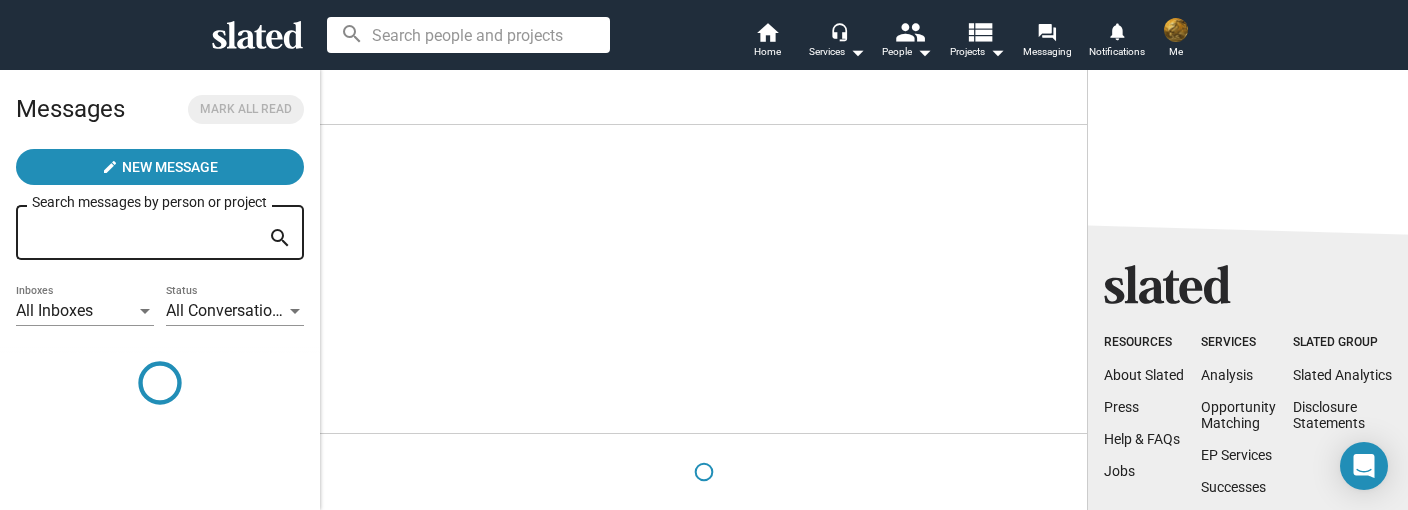 scroll, scrollTop: 0, scrollLeft: 0, axis: both 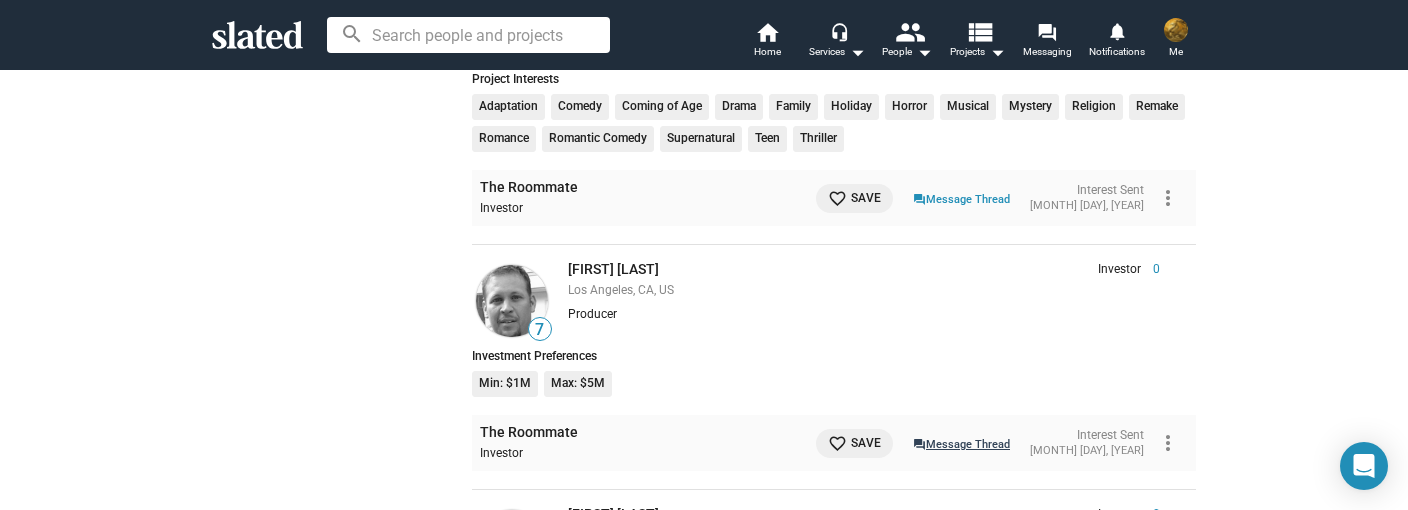 click on "question_answer  Message Thread" at bounding box center [961, 443] 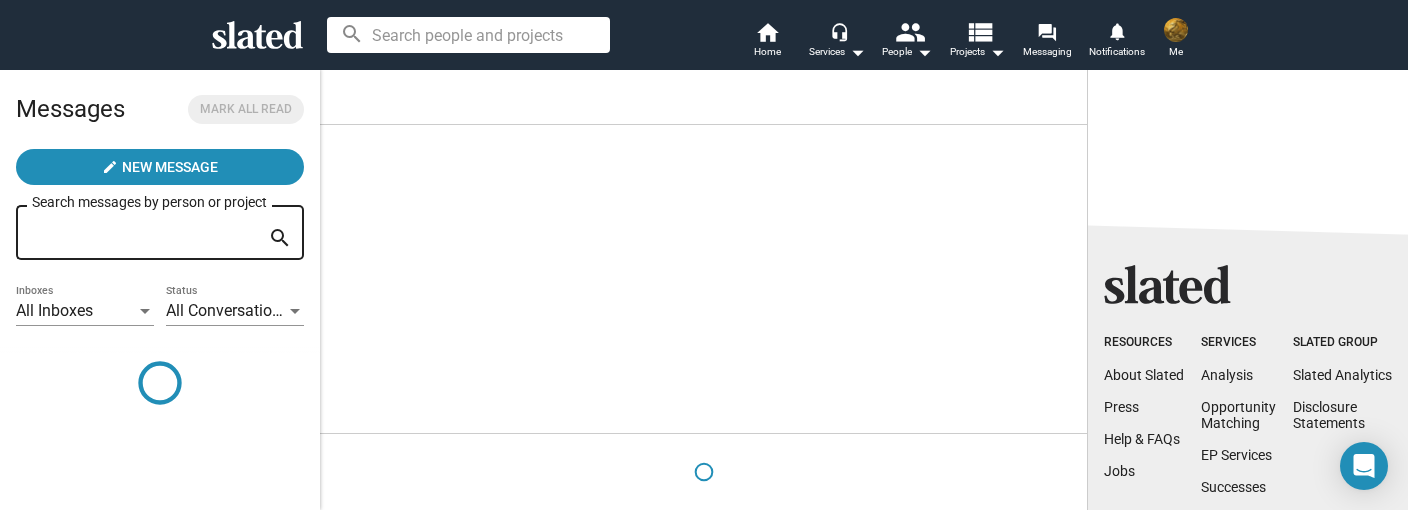 scroll, scrollTop: 0, scrollLeft: 0, axis: both 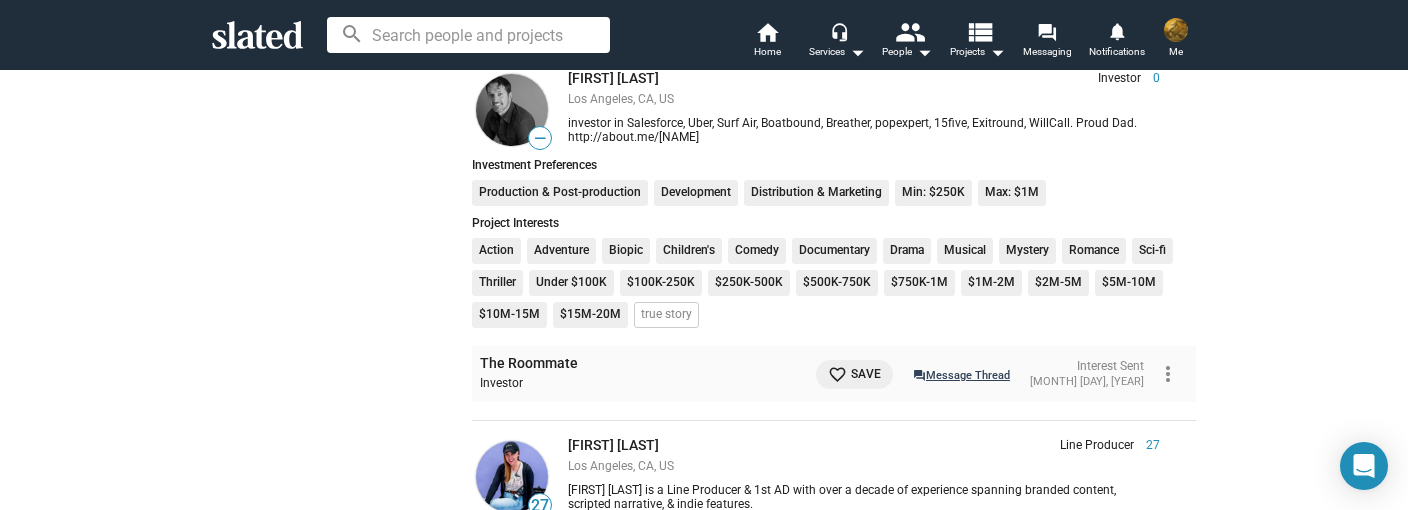 click on "question_answer  Message Thread" at bounding box center [961, 374] 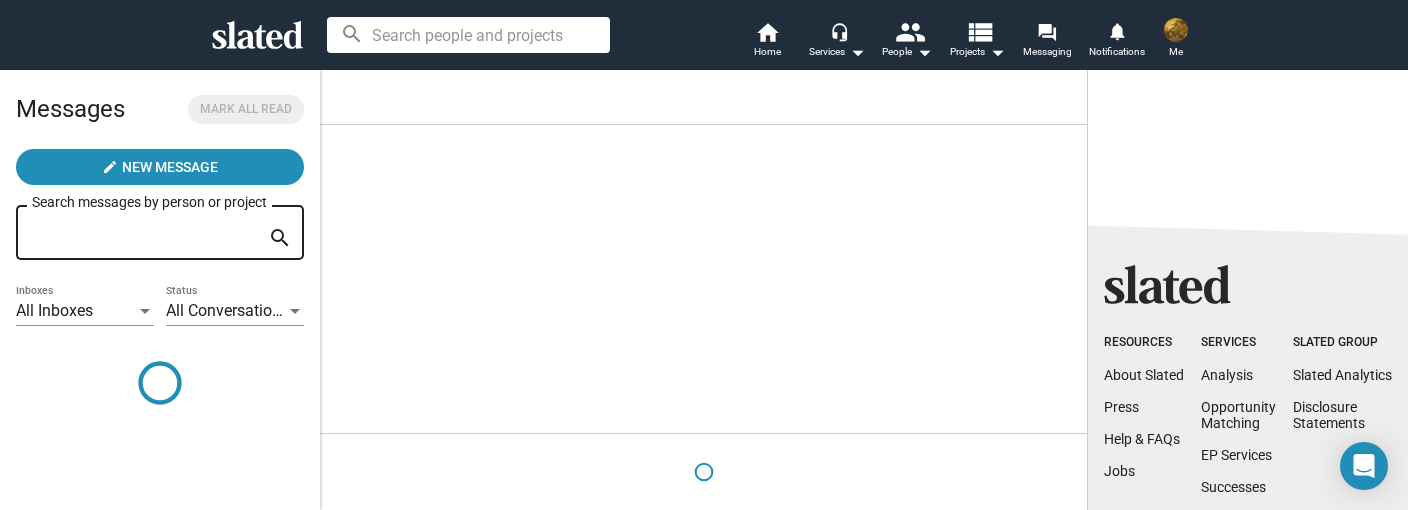 scroll, scrollTop: 0, scrollLeft: 0, axis: both 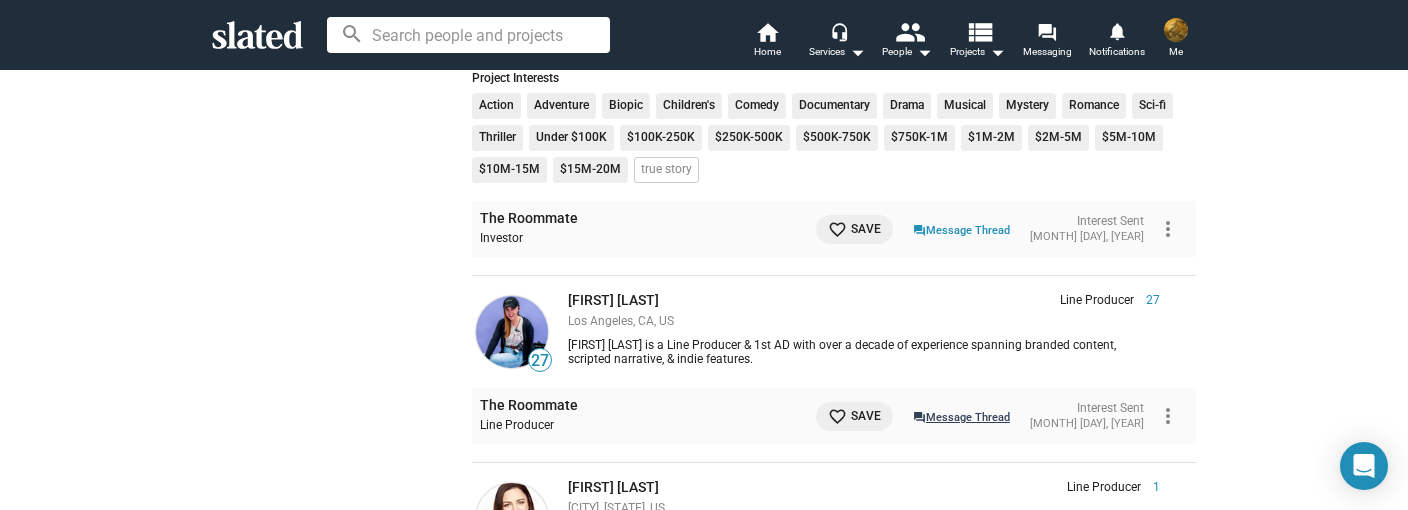 click on "question_answer  Message Thread" at bounding box center [961, 416] 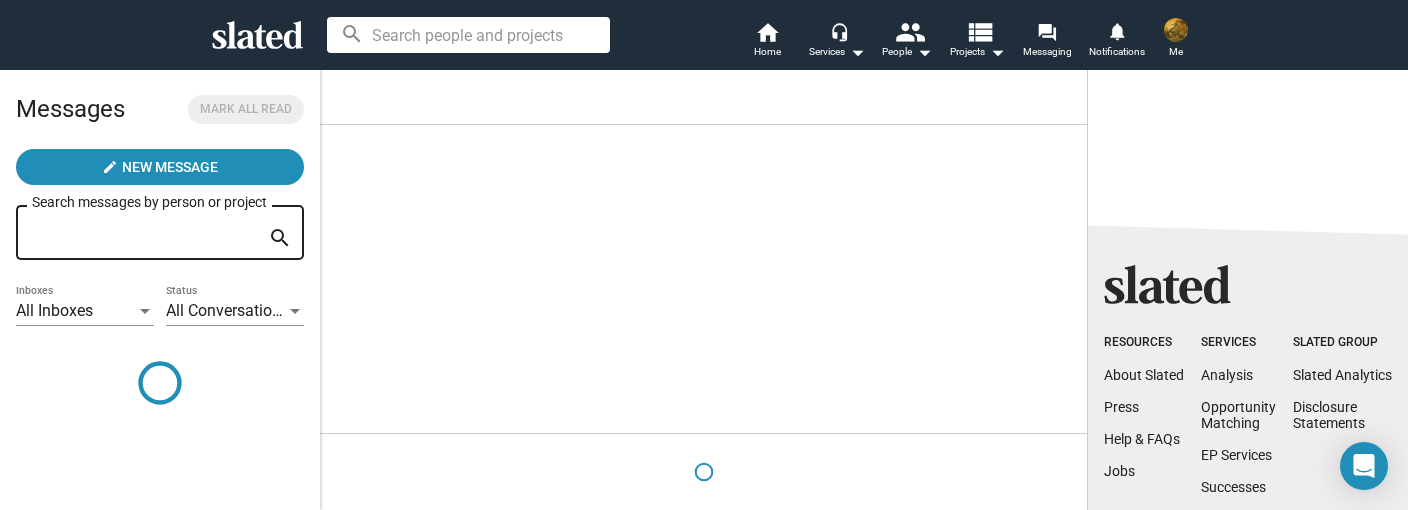 scroll, scrollTop: 0, scrollLeft: 0, axis: both 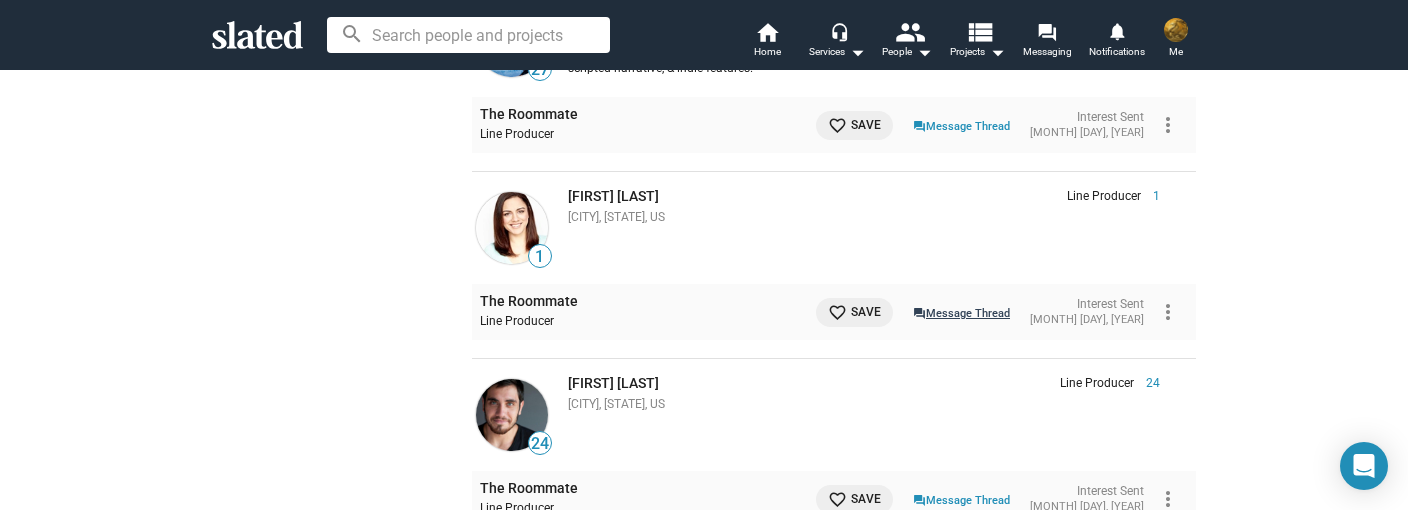 click on "question_answer  Message Thread" at bounding box center [961, 312] 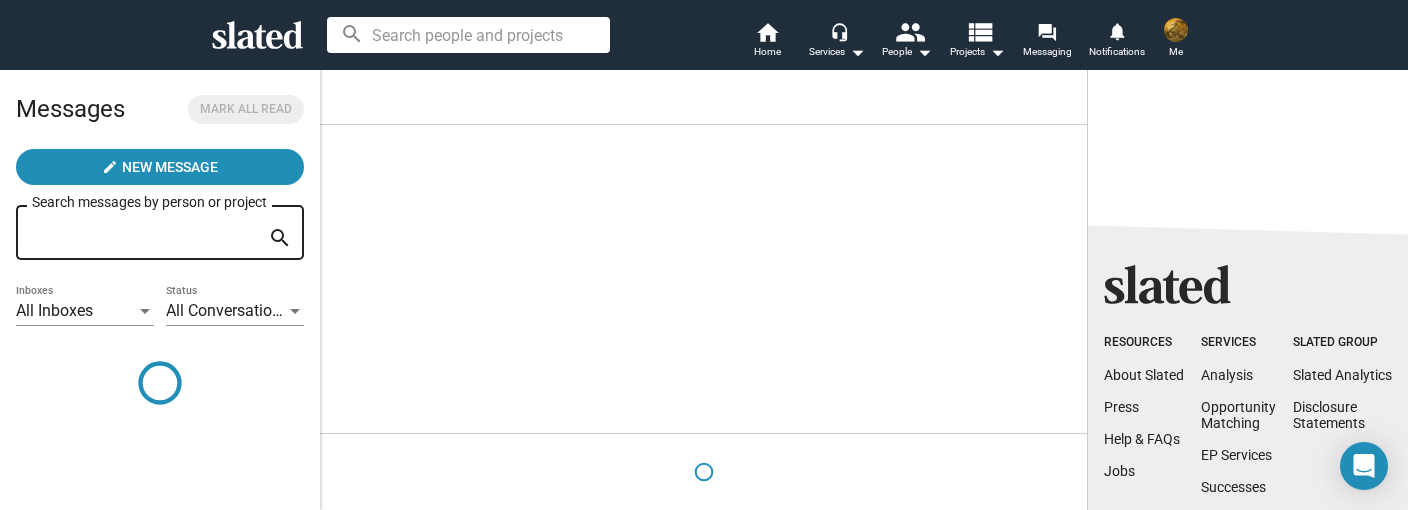 scroll, scrollTop: 0, scrollLeft: 0, axis: both 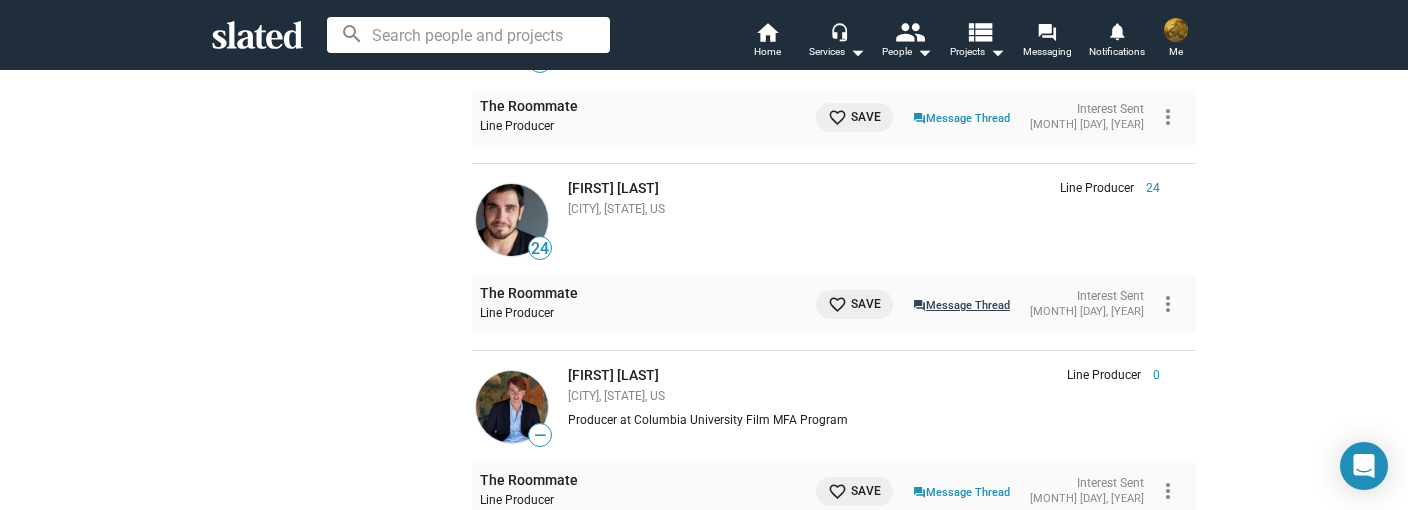 click on "question_answer  Message Thread" at bounding box center [961, 304] 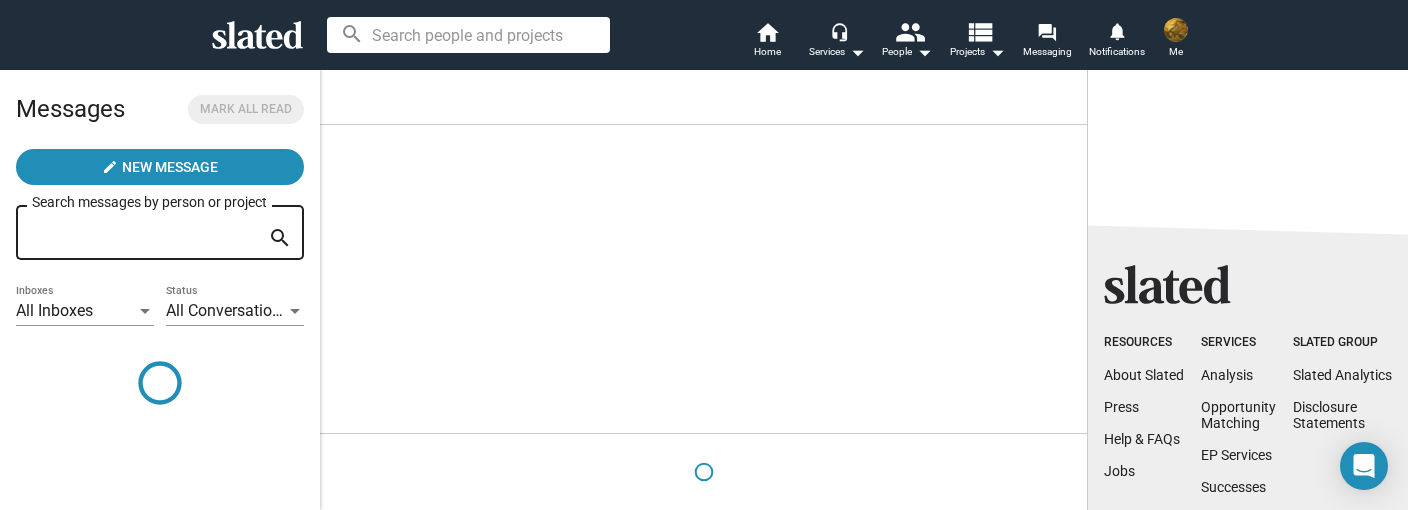 scroll, scrollTop: 0, scrollLeft: 0, axis: both 